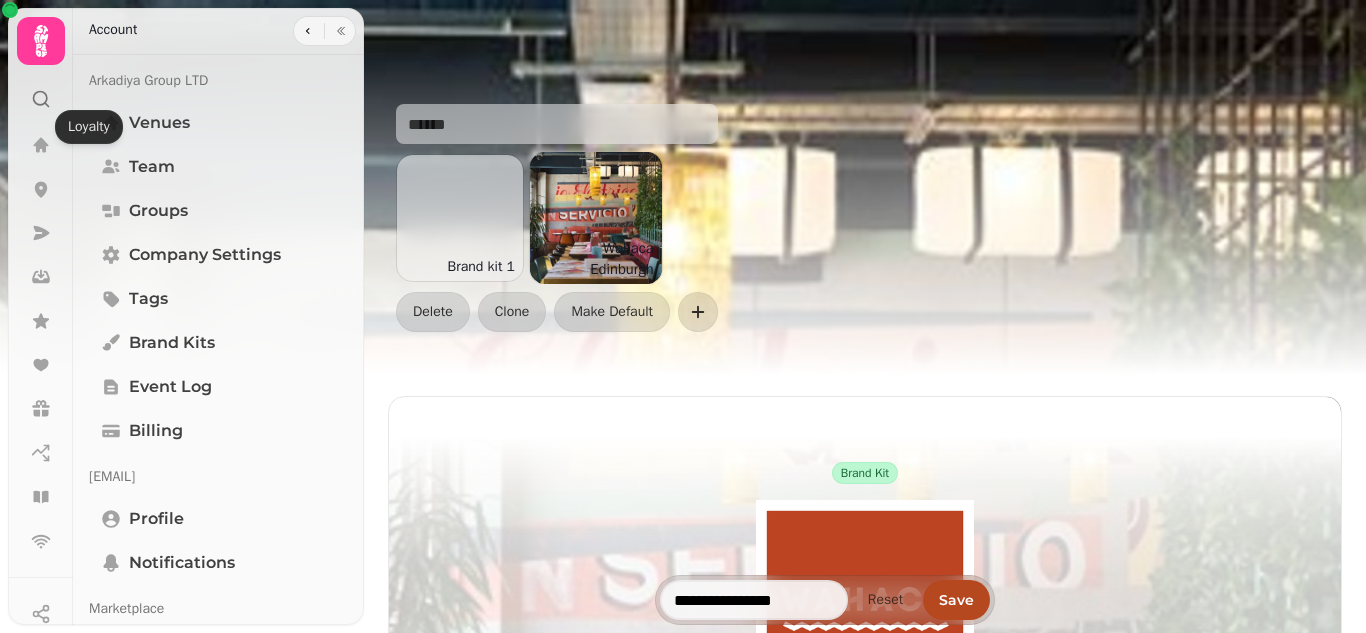 scroll, scrollTop: 0, scrollLeft: 0, axis: both 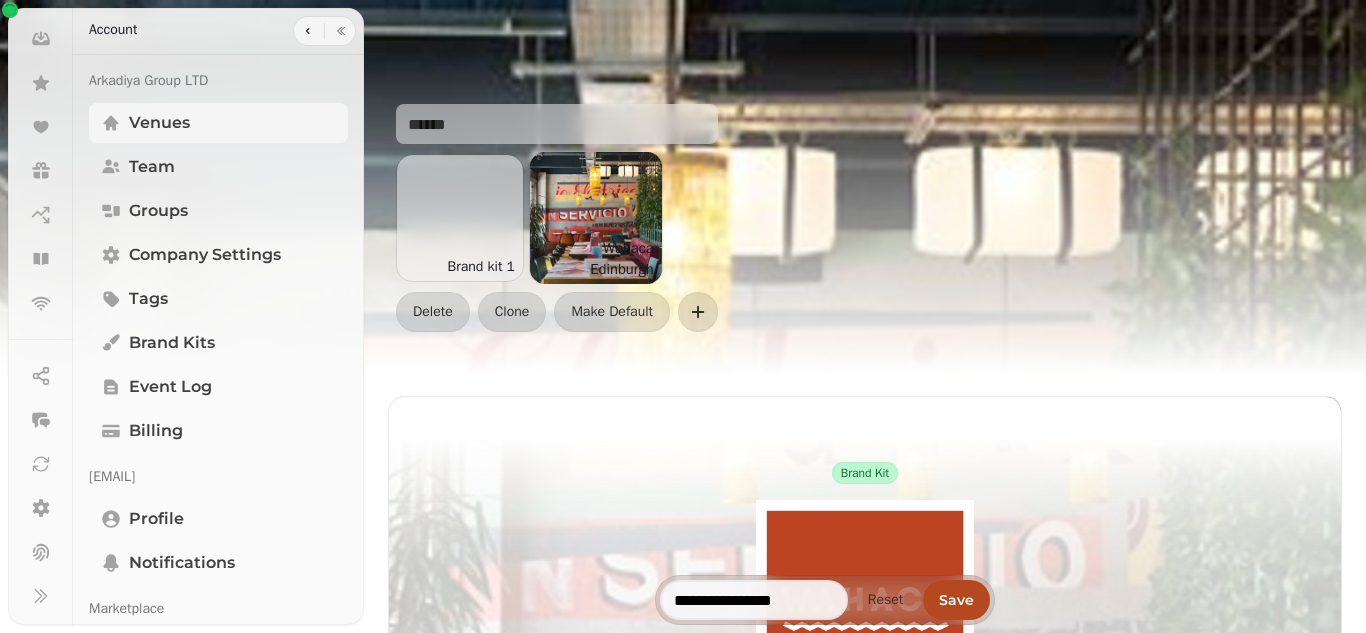 click on "Venues" at bounding box center (159, 123) 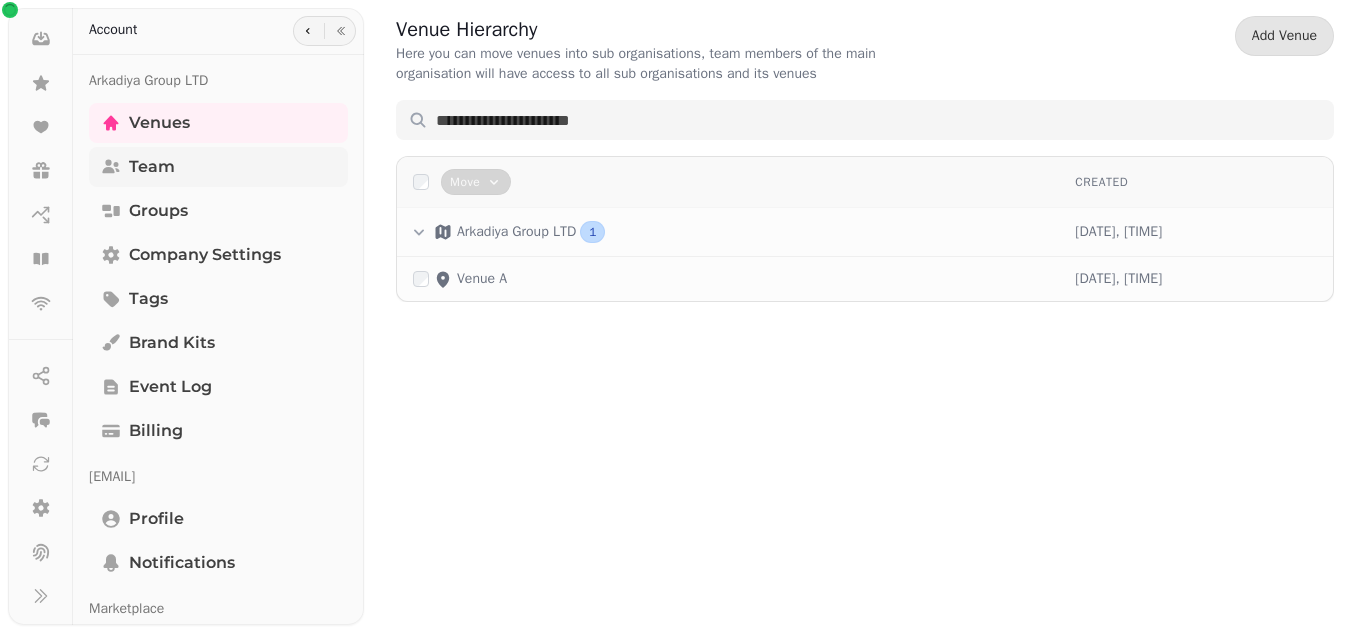 click on "Team" at bounding box center (152, 167) 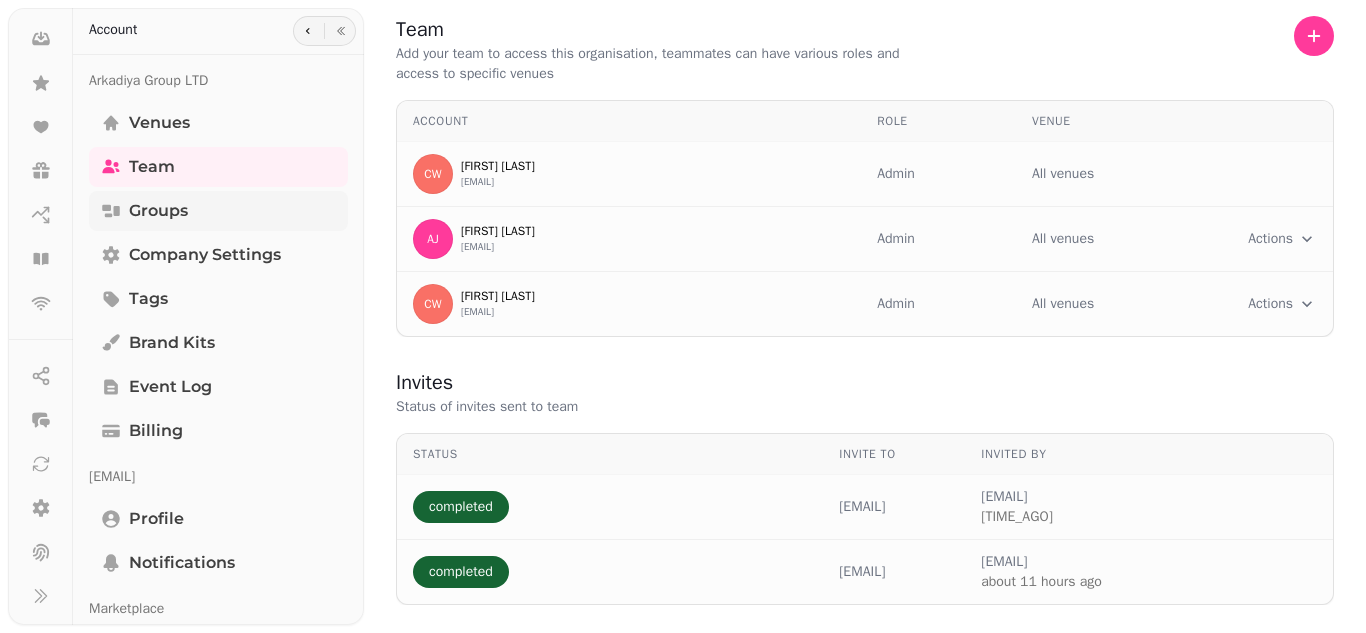 click on "Groups" at bounding box center (158, 211) 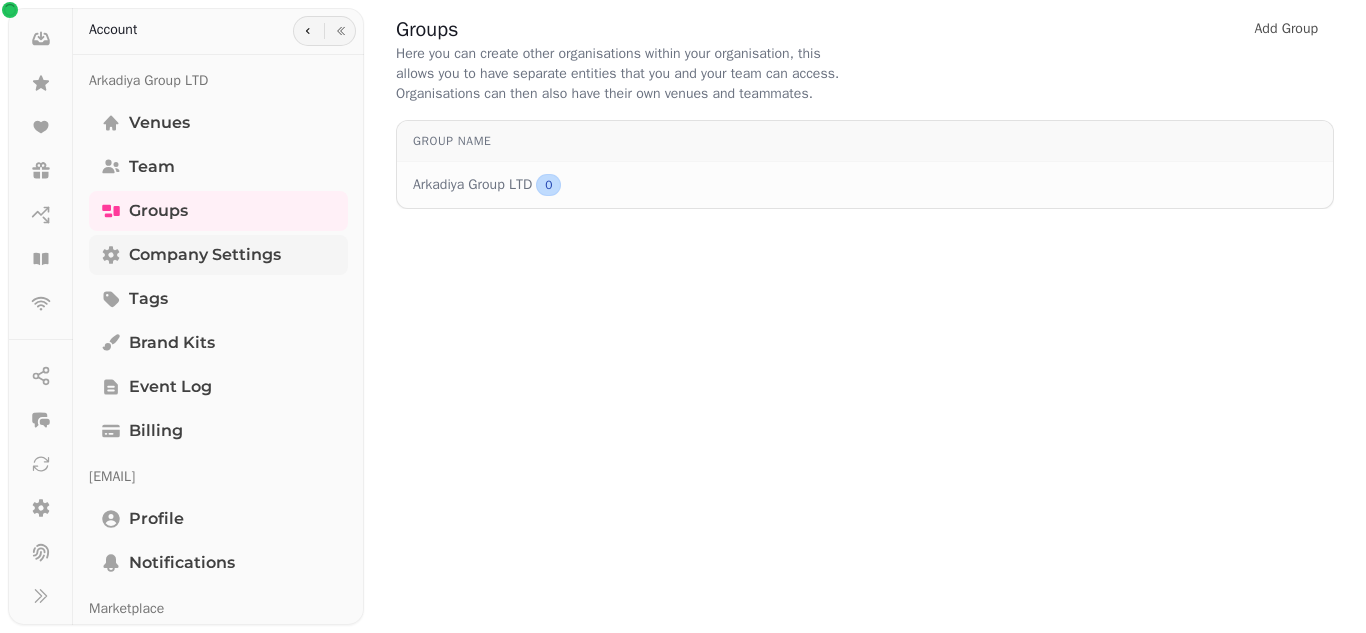 click on "Company settings" at bounding box center [205, 255] 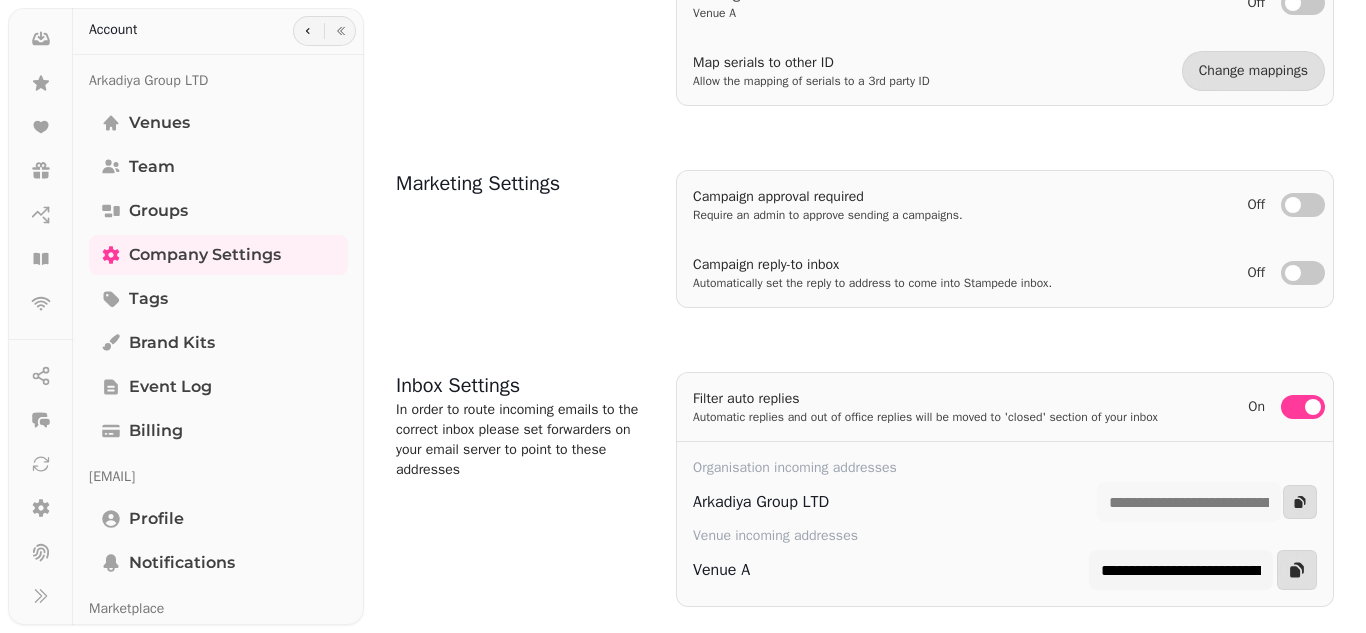 scroll, scrollTop: 840, scrollLeft: 0, axis: vertical 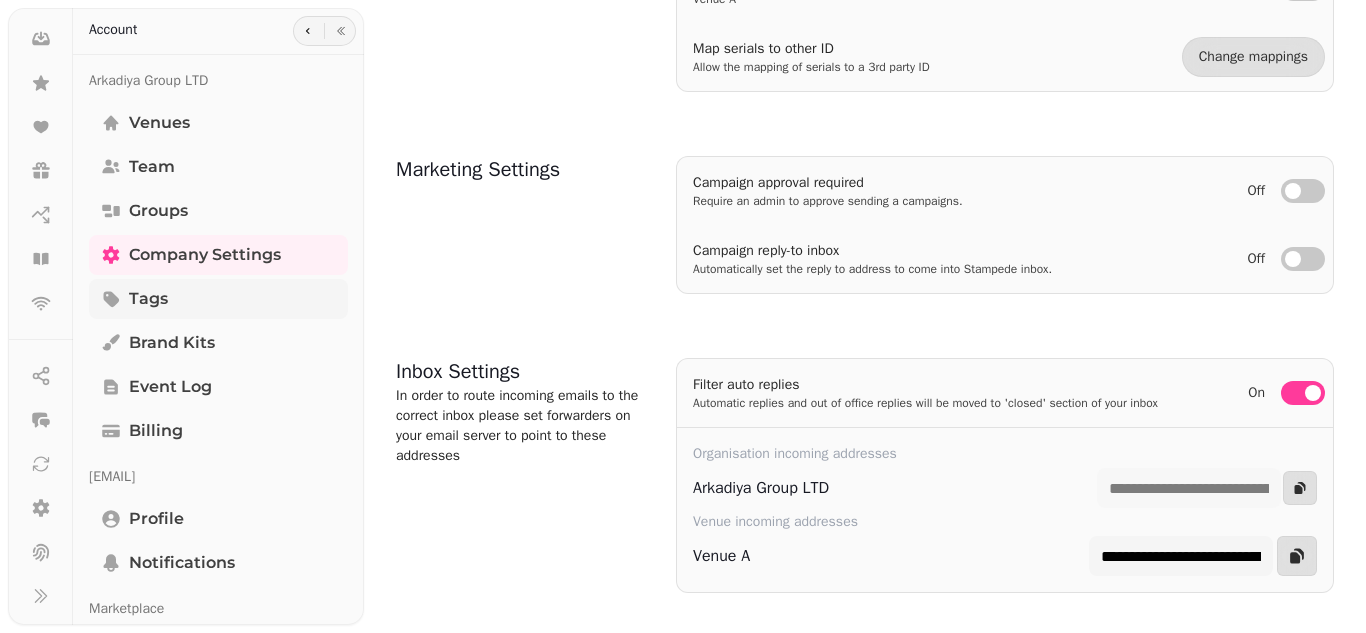 click on "Tags" at bounding box center [218, 299] 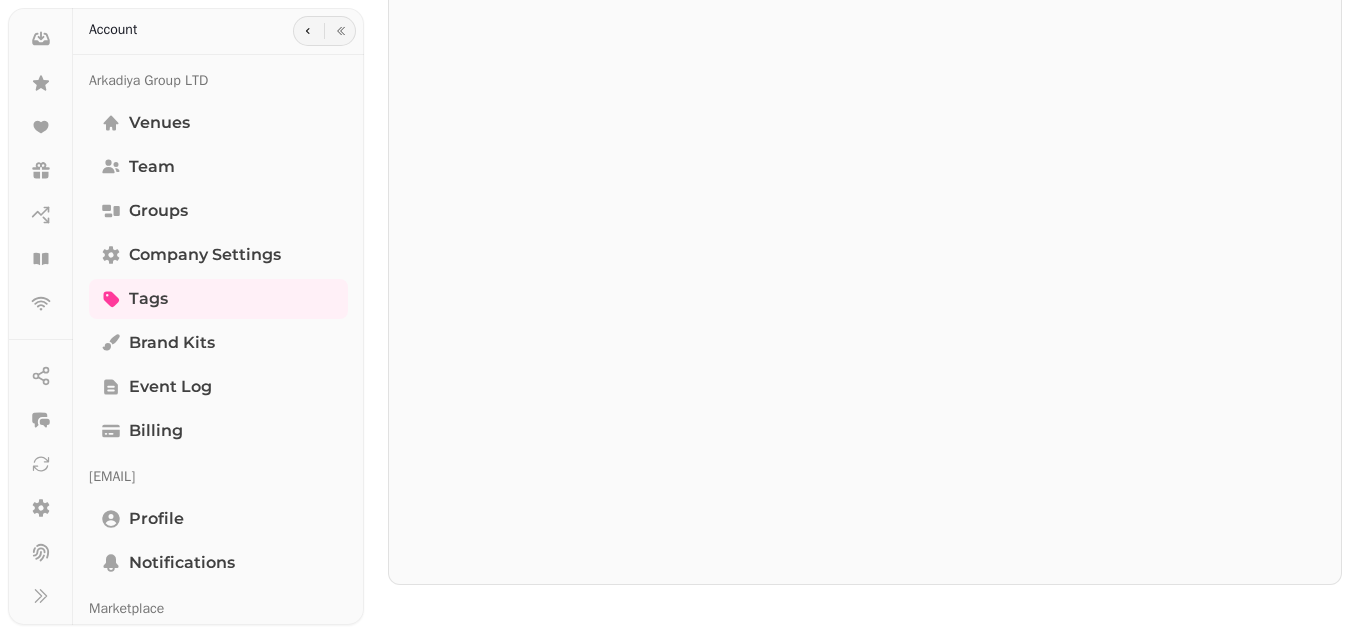 scroll, scrollTop: 0, scrollLeft: 0, axis: both 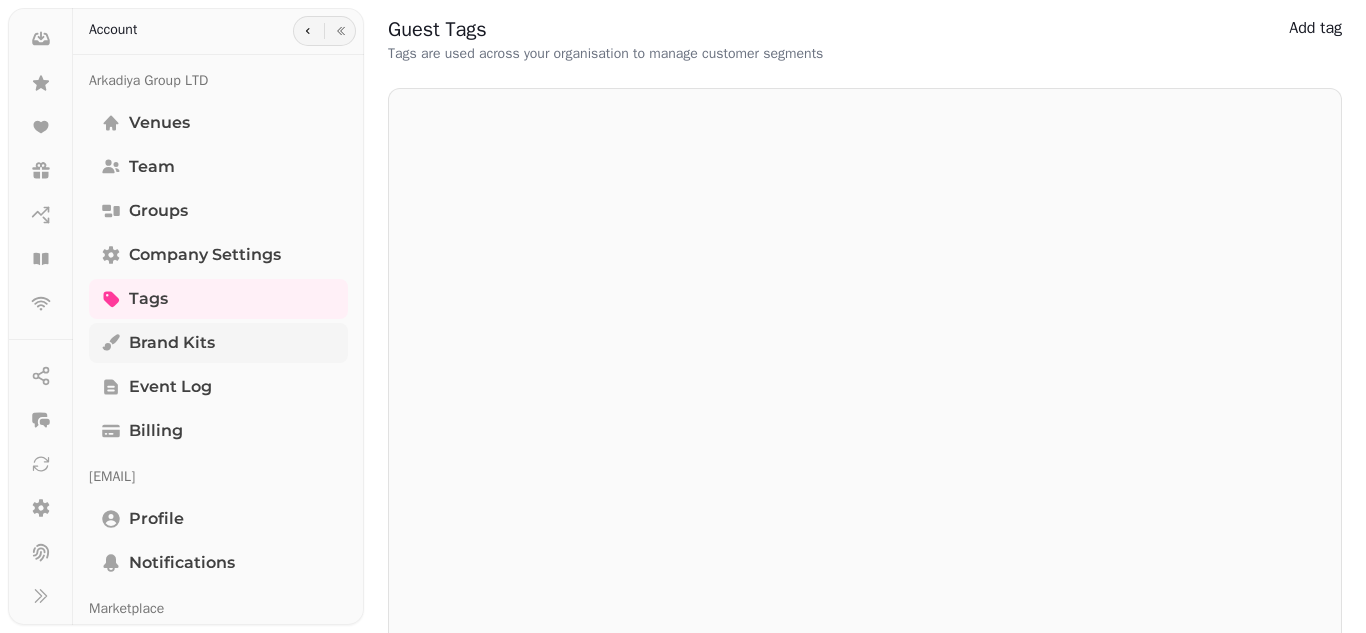 click on "Brand Kits" at bounding box center [172, 343] 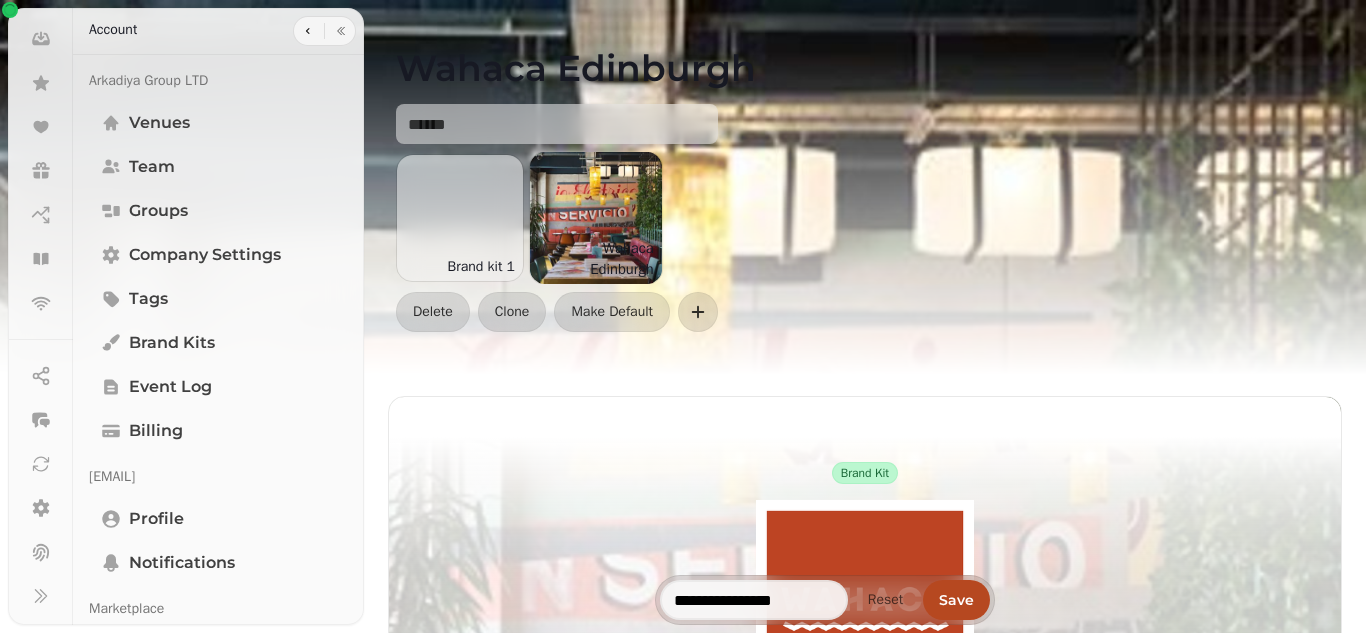 click at bounding box center (596, 218) 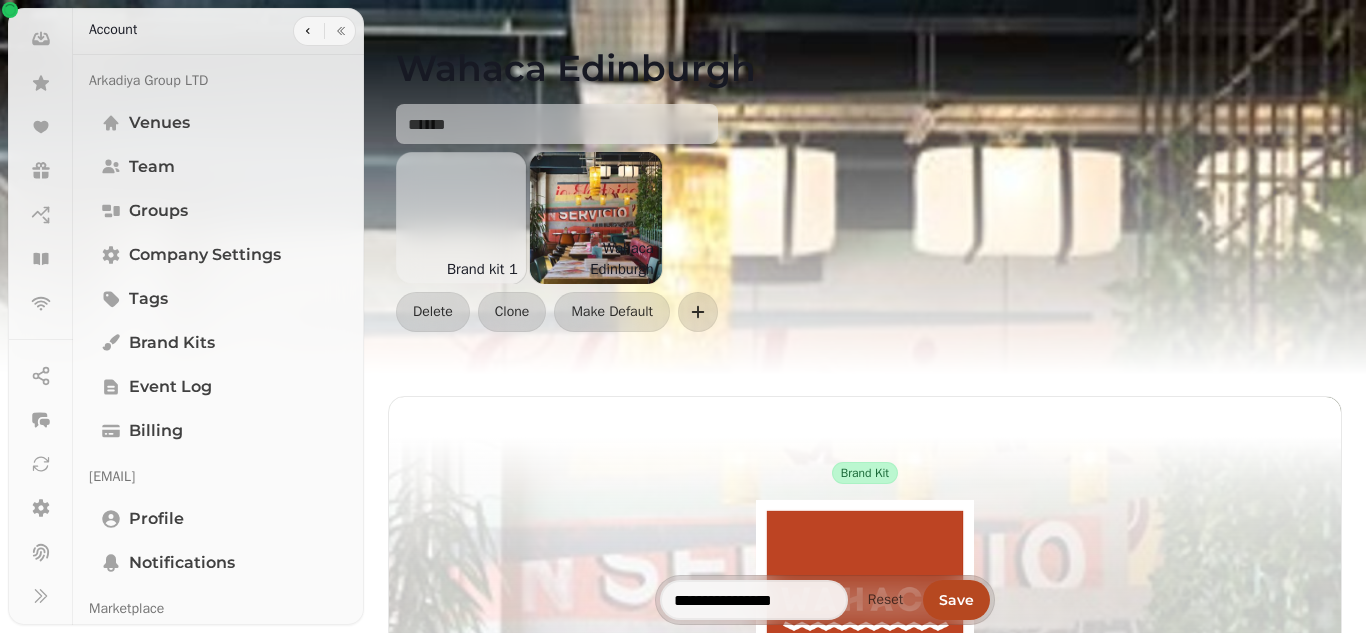 click at bounding box center [460, 218] 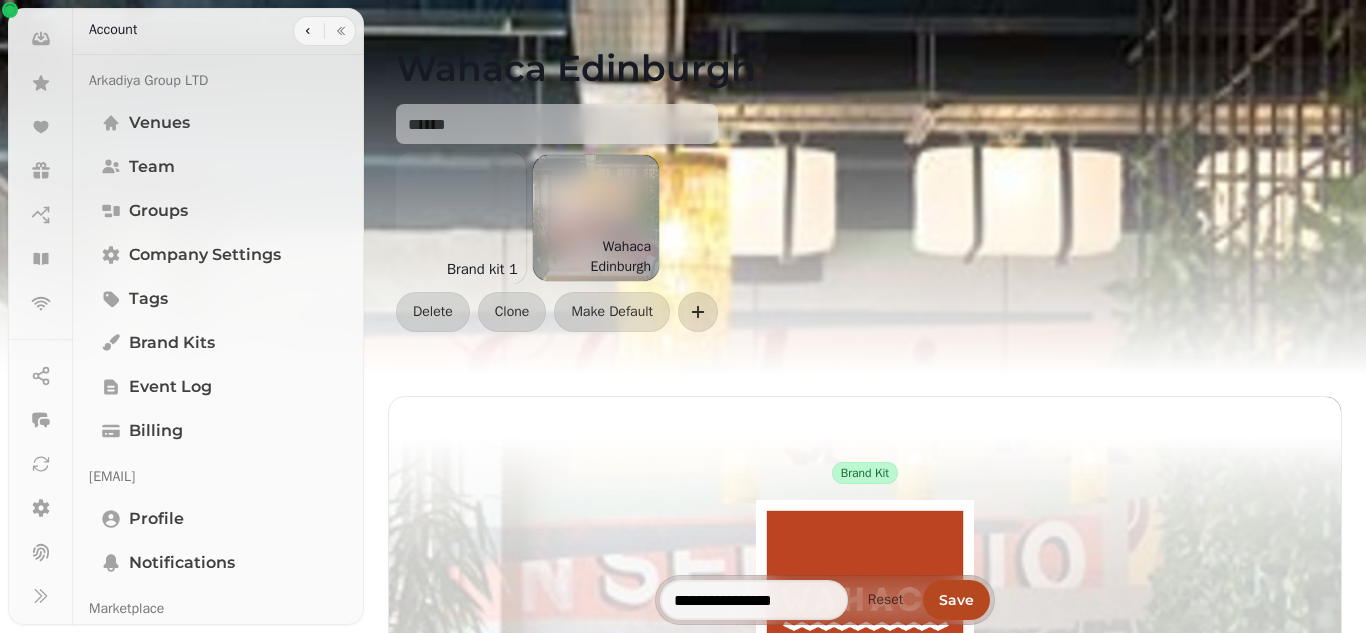 type on "*******" 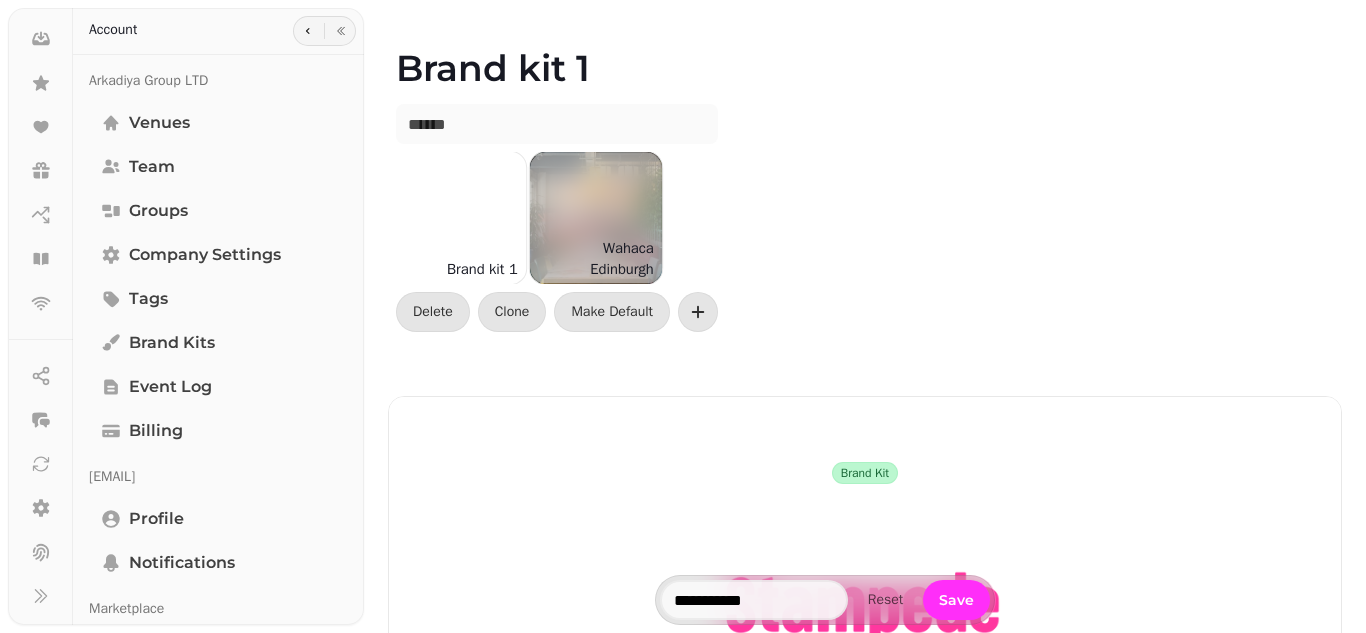 click at bounding box center (596, 218) 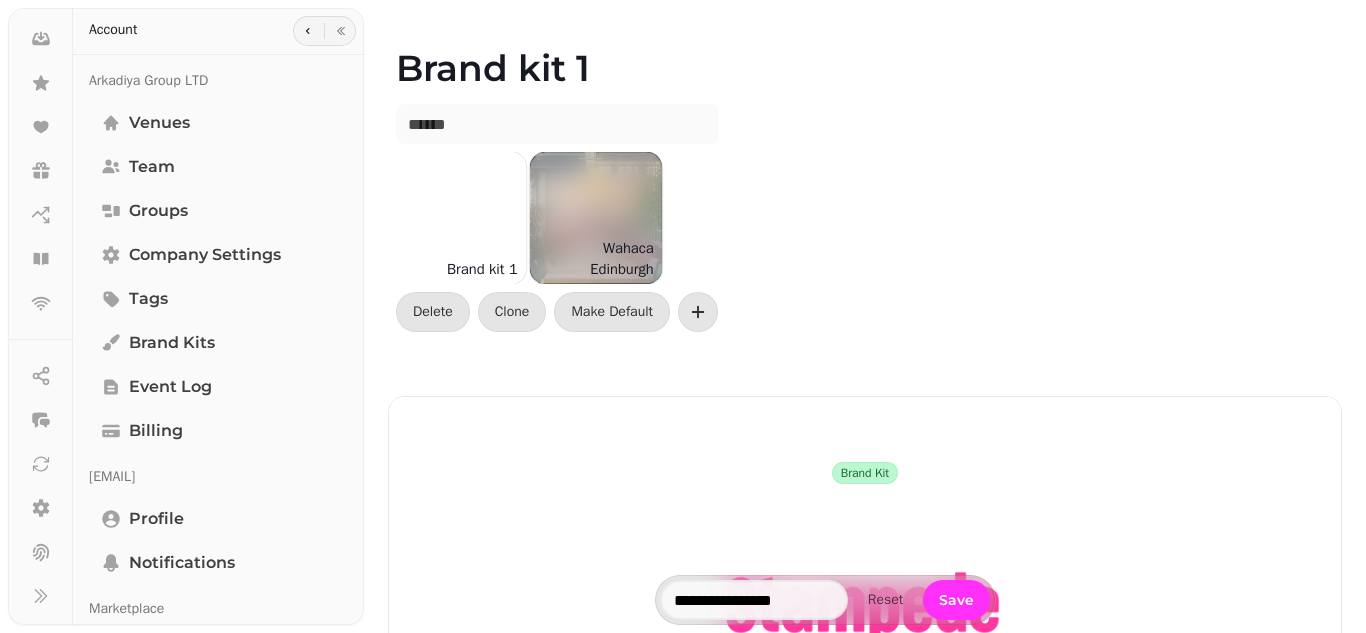 type on "*******" 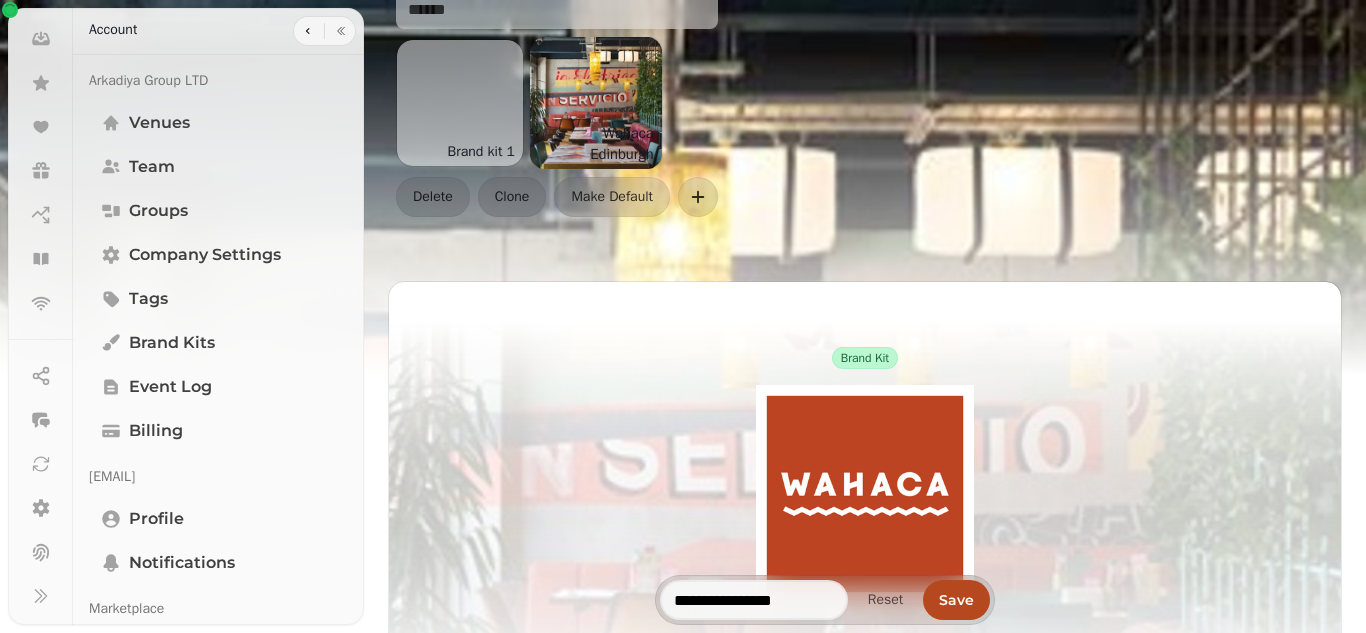 scroll, scrollTop: 400, scrollLeft: 0, axis: vertical 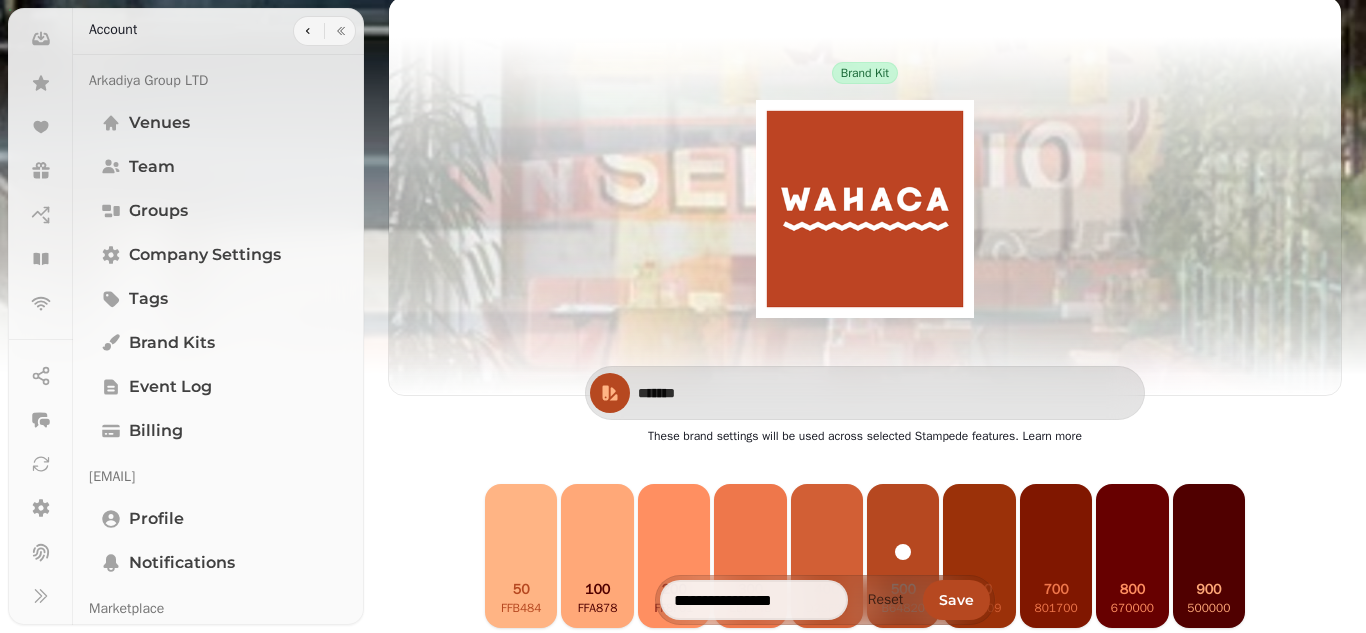 click on "Brand kit" at bounding box center (865, 73) 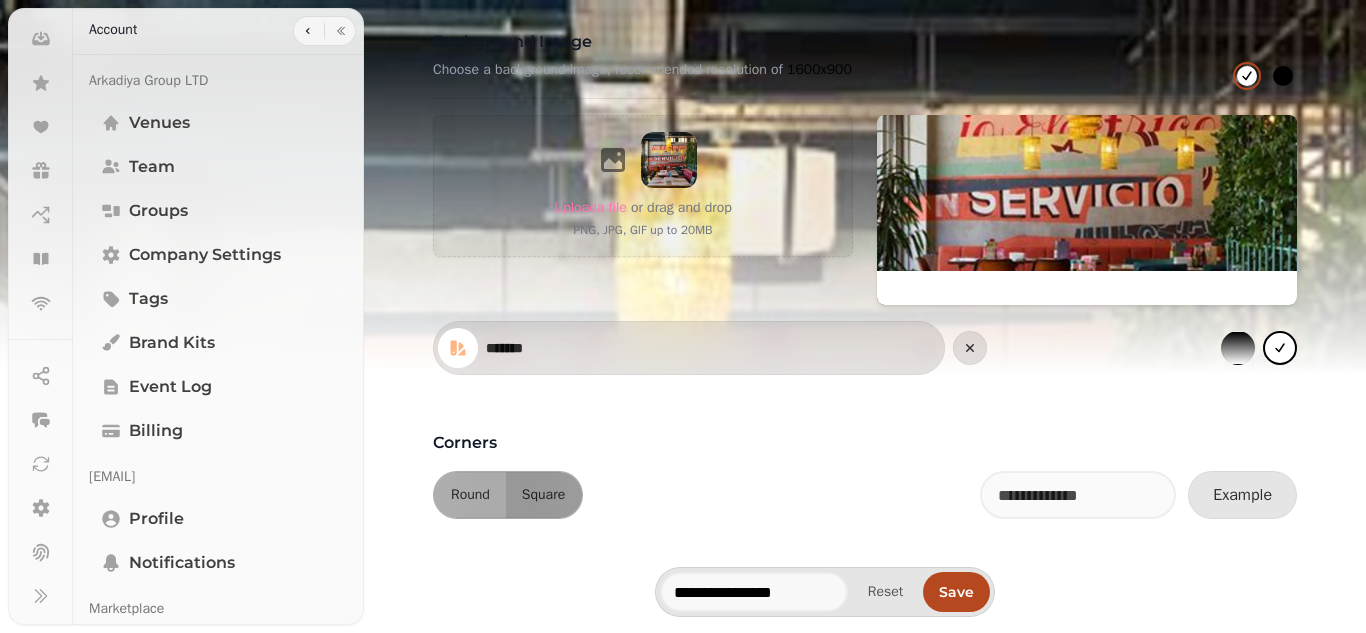 scroll, scrollTop: 1733, scrollLeft: 0, axis: vertical 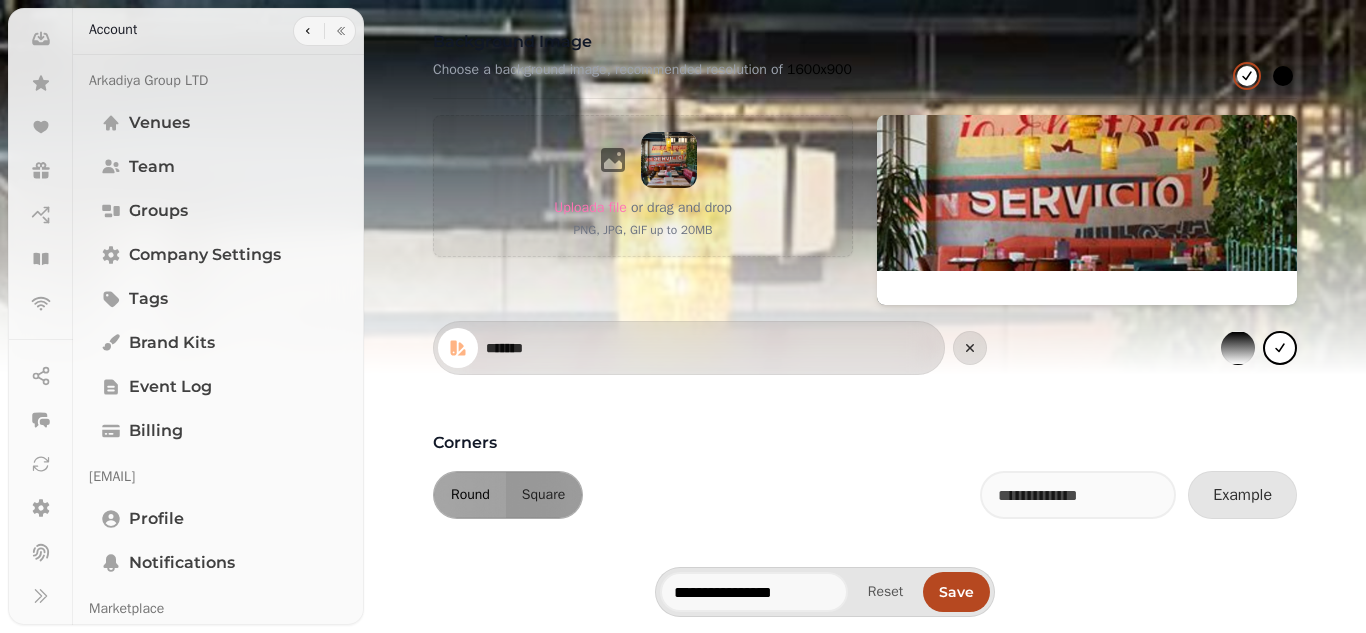 click on "Round" at bounding box center (470, 495) 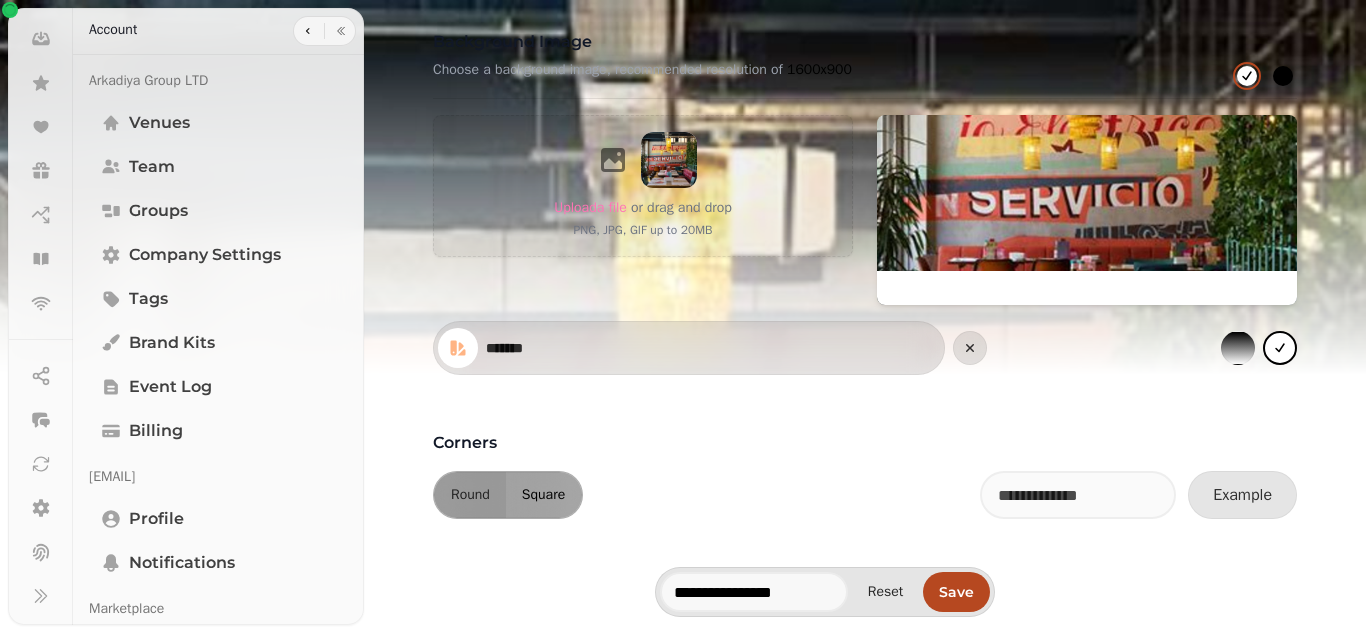 click on "Square" at bounding box center [543, 495] 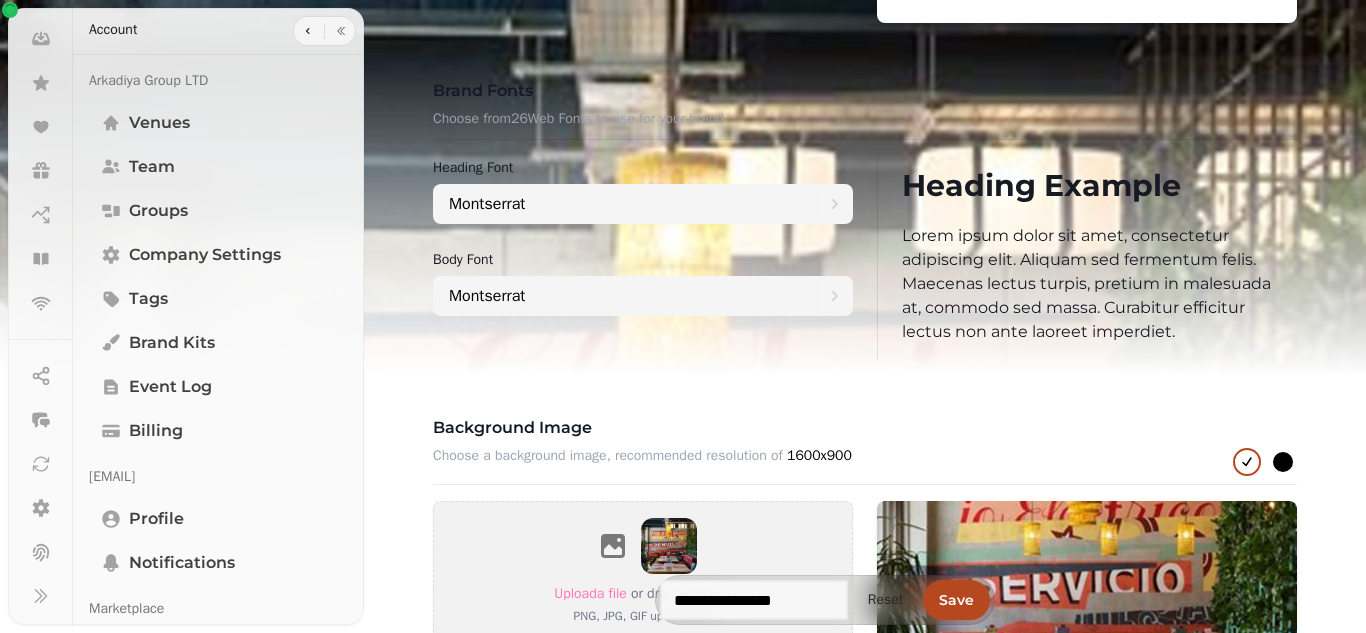 scroll, scrollTop: 1333, scrollLeft: 0, axis: vertical 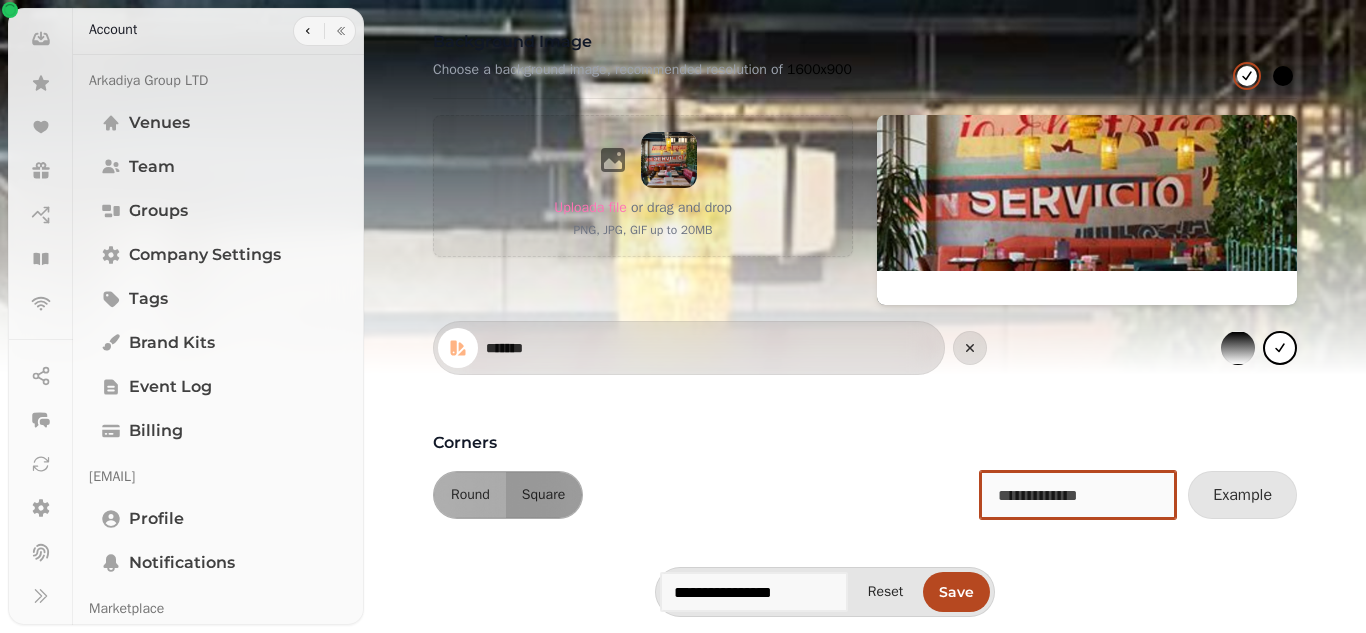 click at bounding box center [1078, 495] 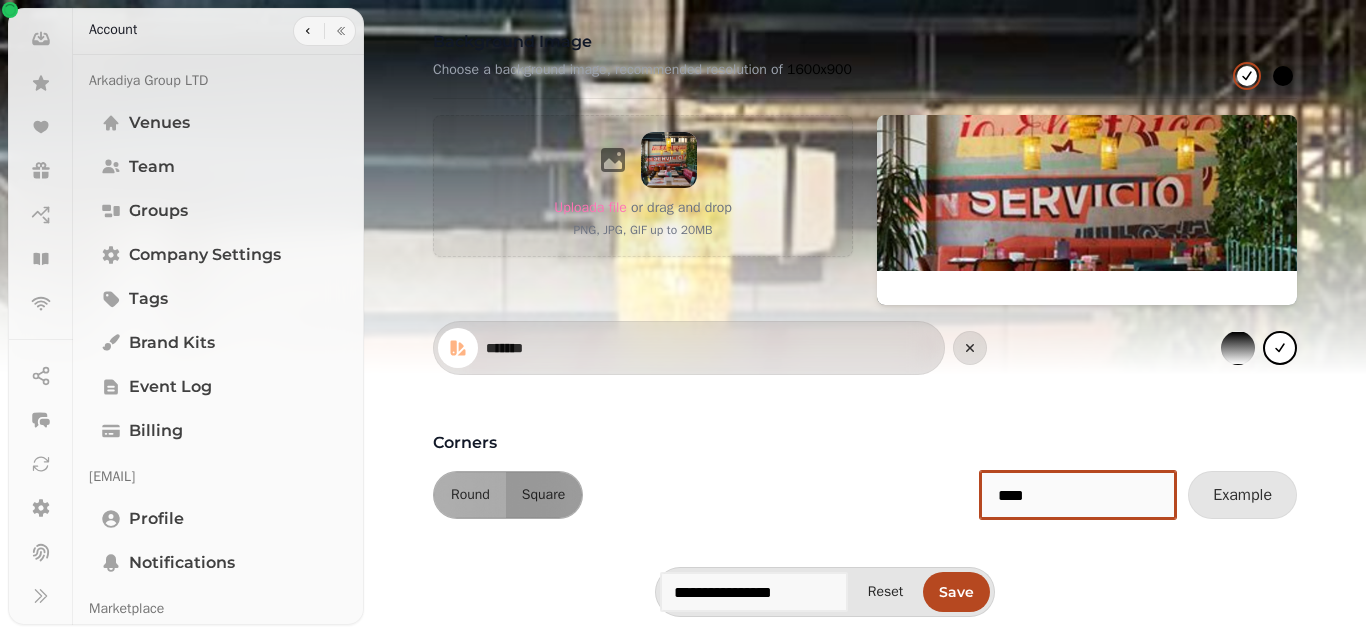 click on "****" at bounding box center [1078, 495] 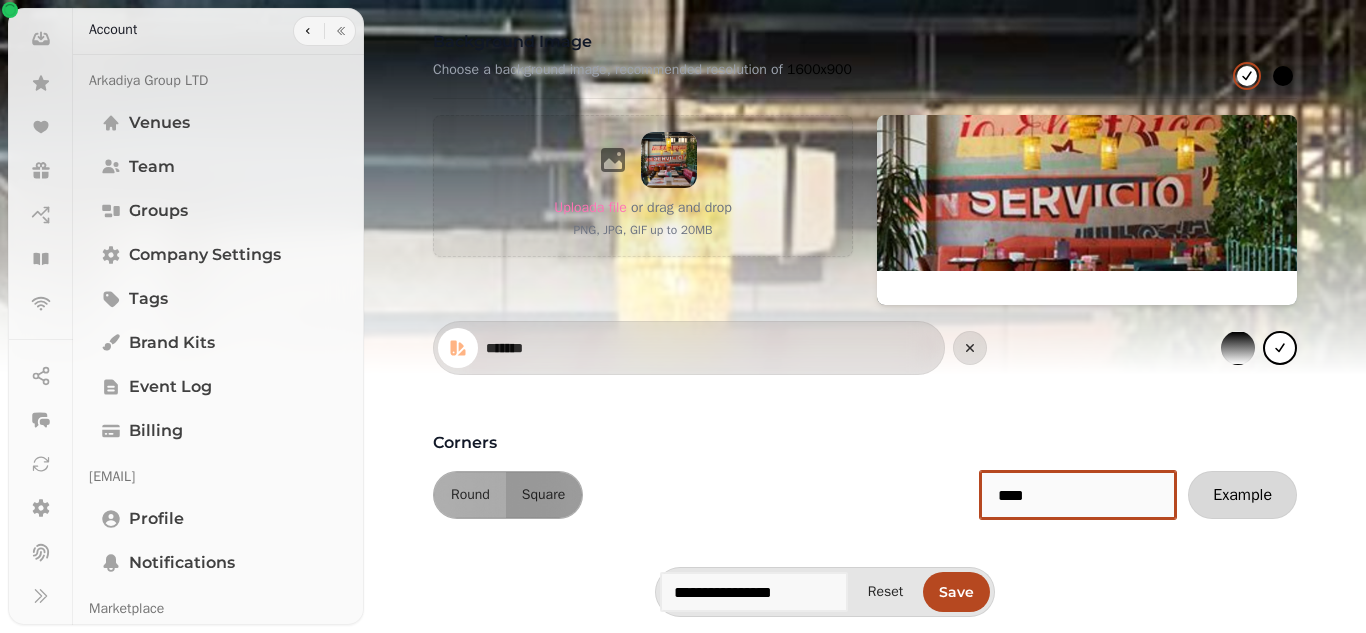 type on "****" 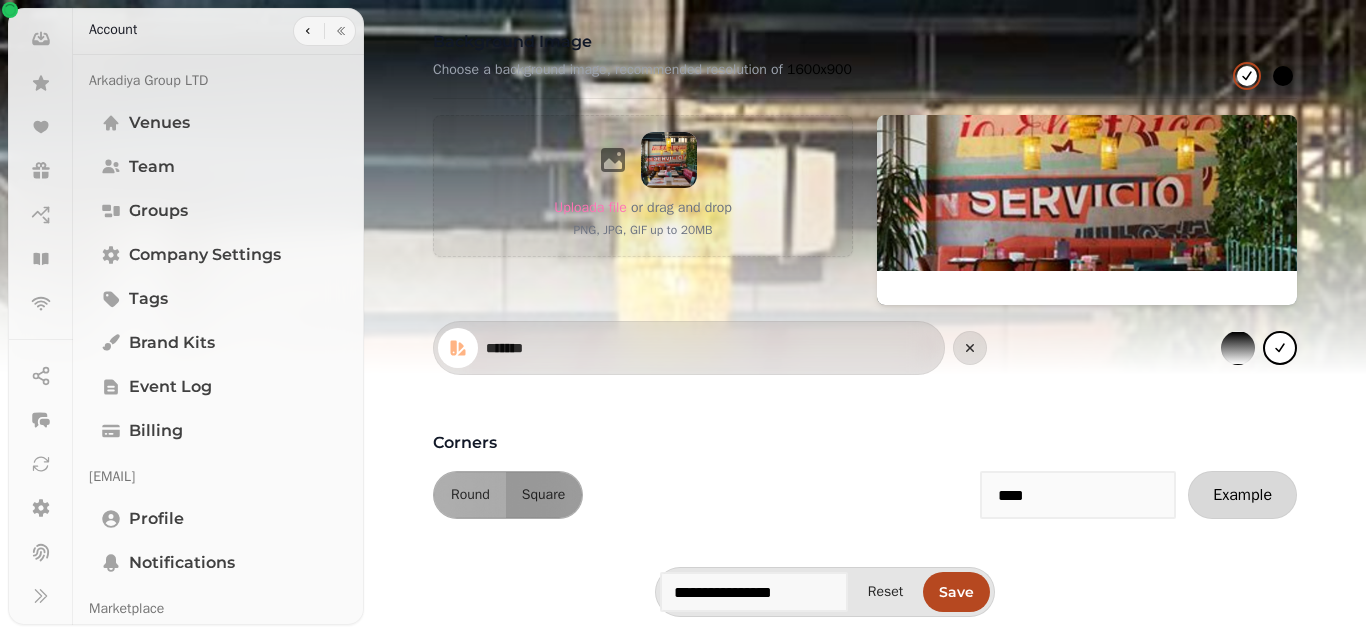click on "Example" at bounding box center [1242, 495] 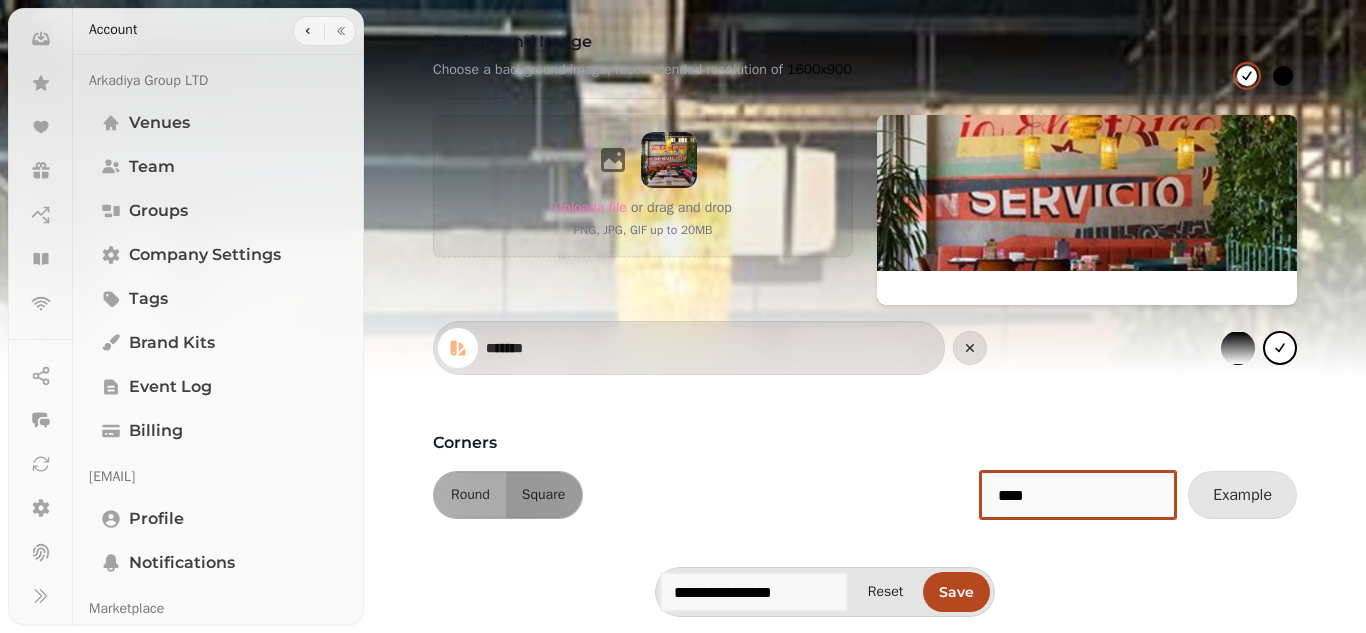 click on "****" at bounding box center [1078, 495] 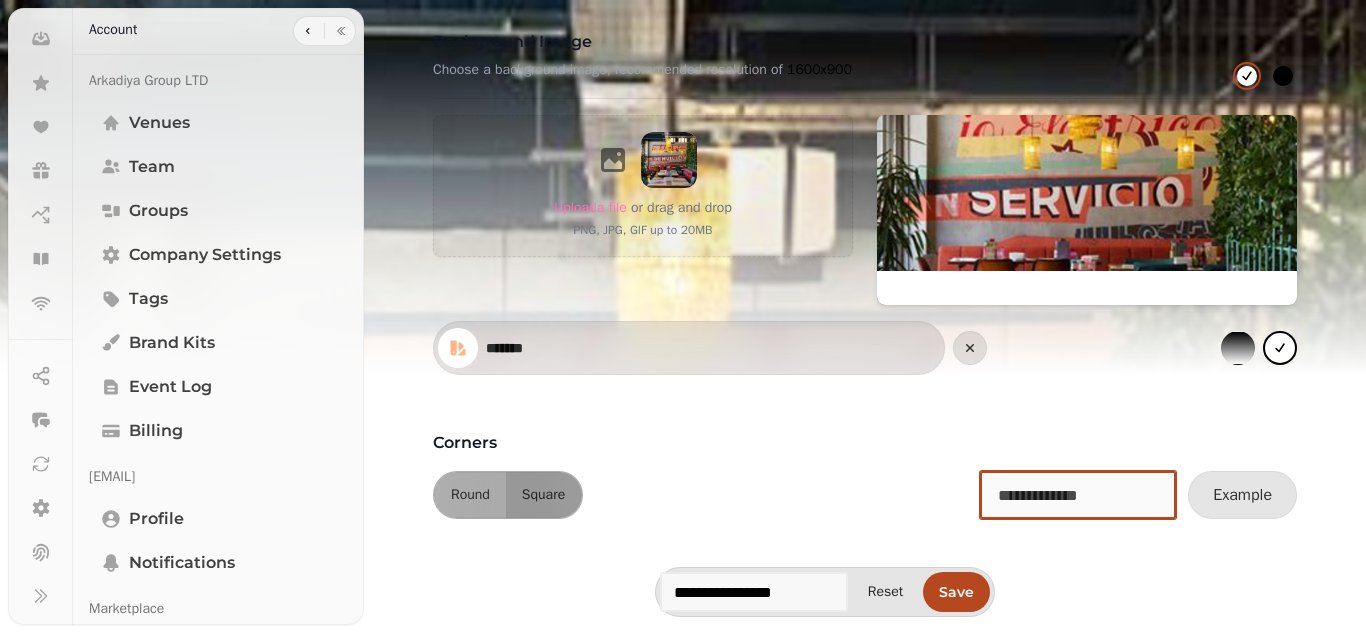 type 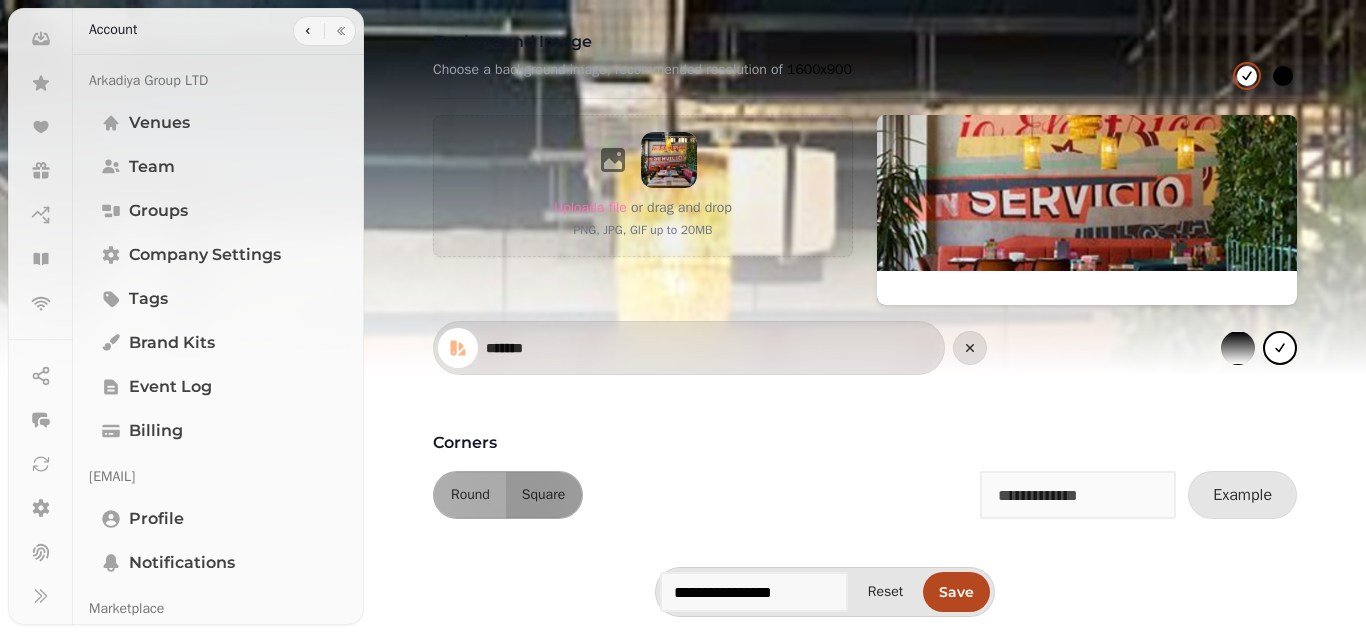 click on "**********" at bounding box center (865, -353) 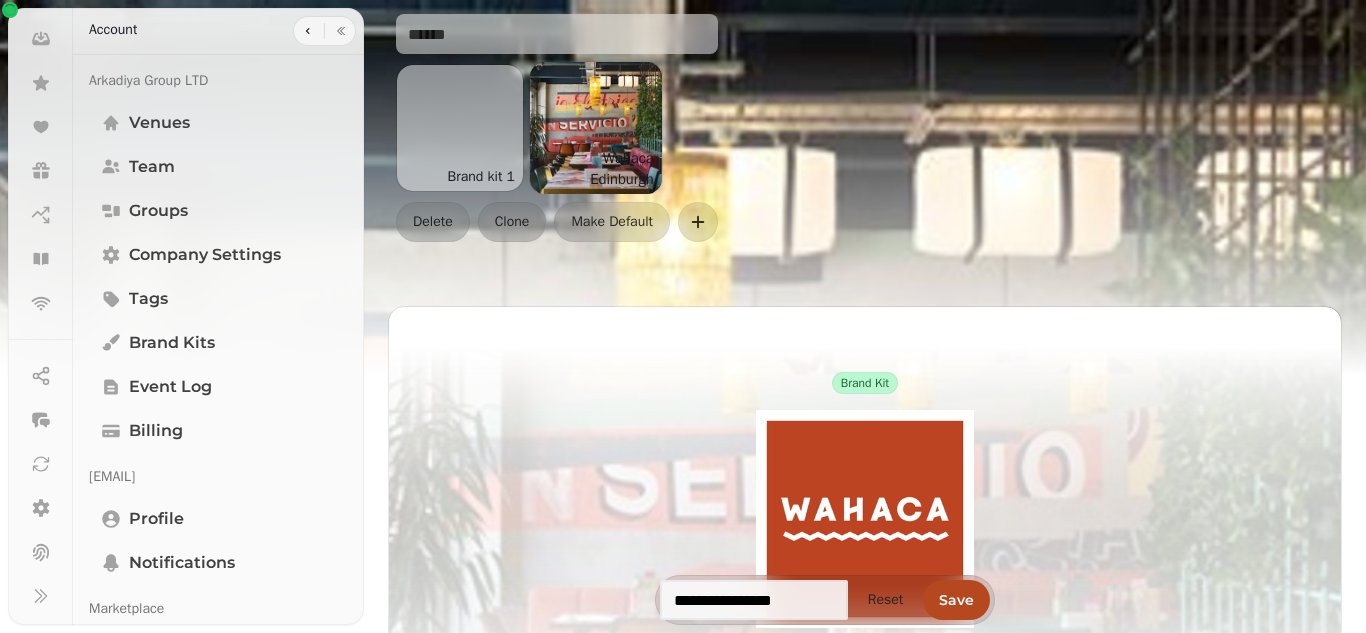 scroll, scrollTop: 0, scrollLeft: 0, axis: both 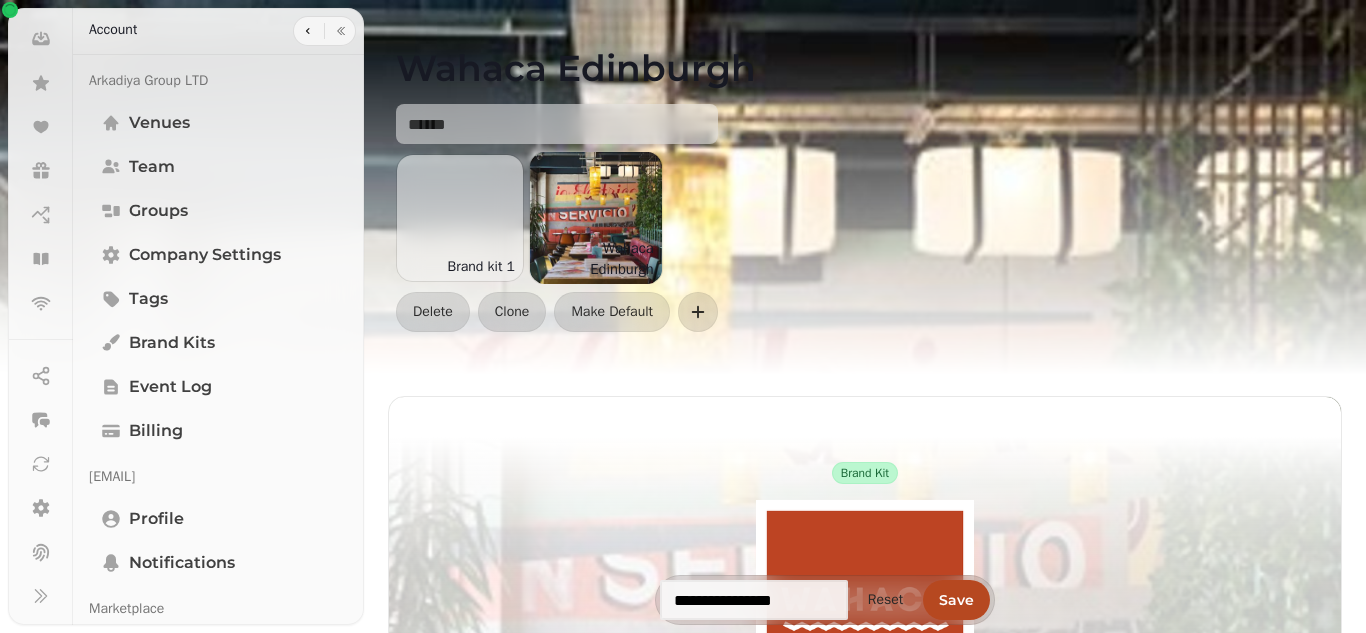 click at bounding box center (596, 218) 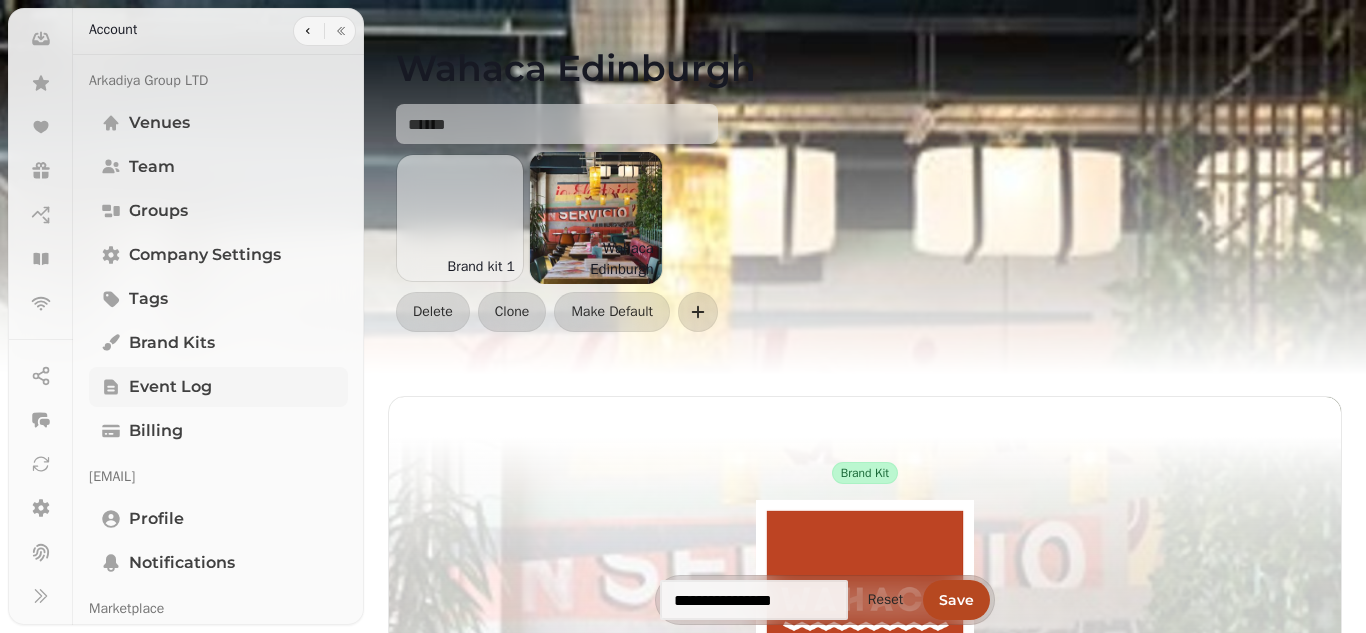 click on "Event log" at bounding box center [170, 387] 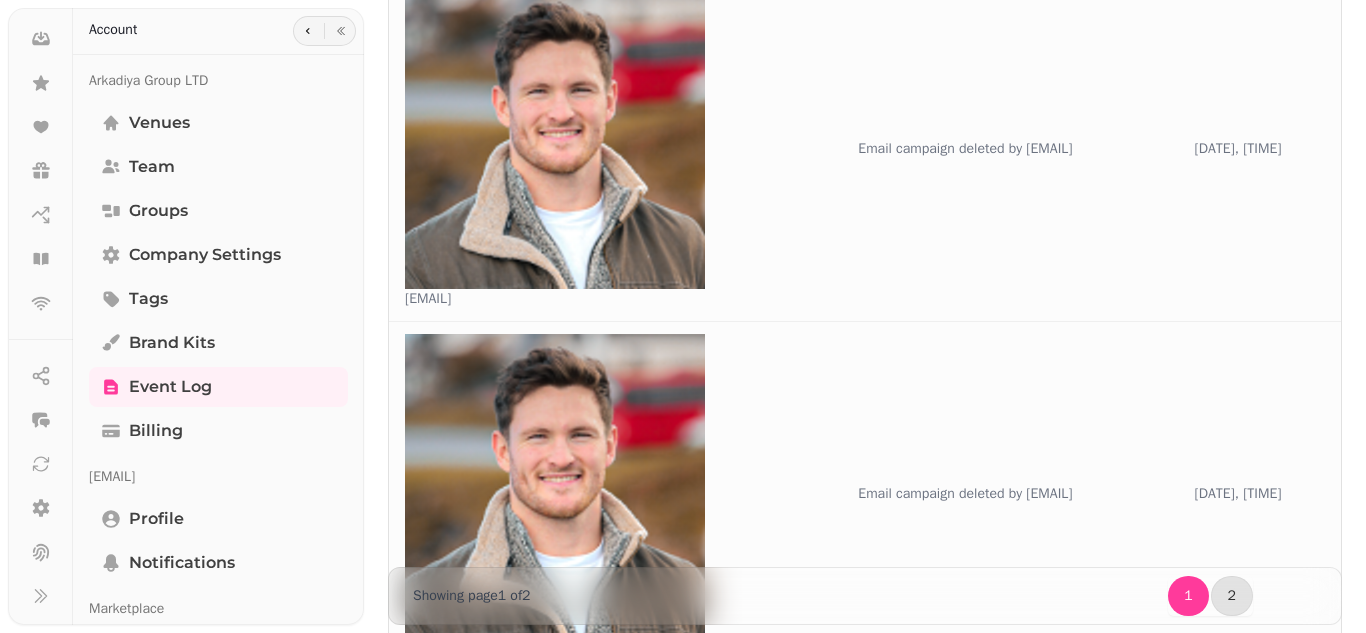 scroll, scrollTop: 470, scrollLeft: 0, axis: vertical 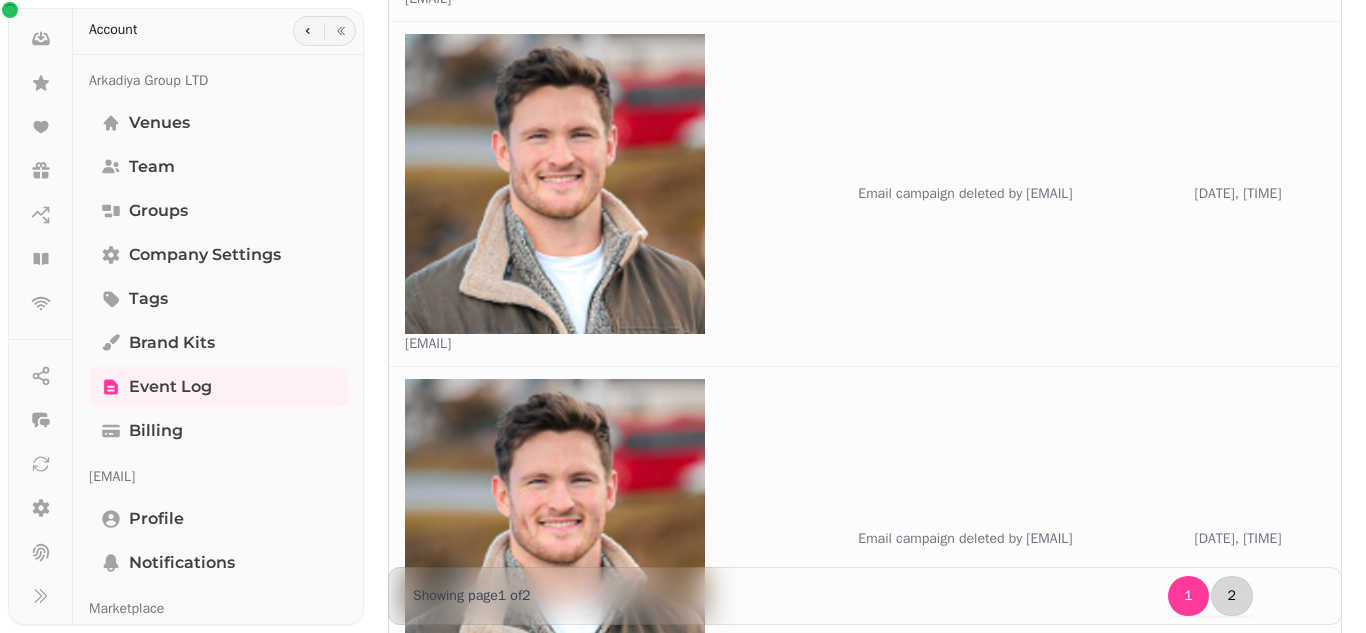 click on "2" at bounding box center (1232, 596) 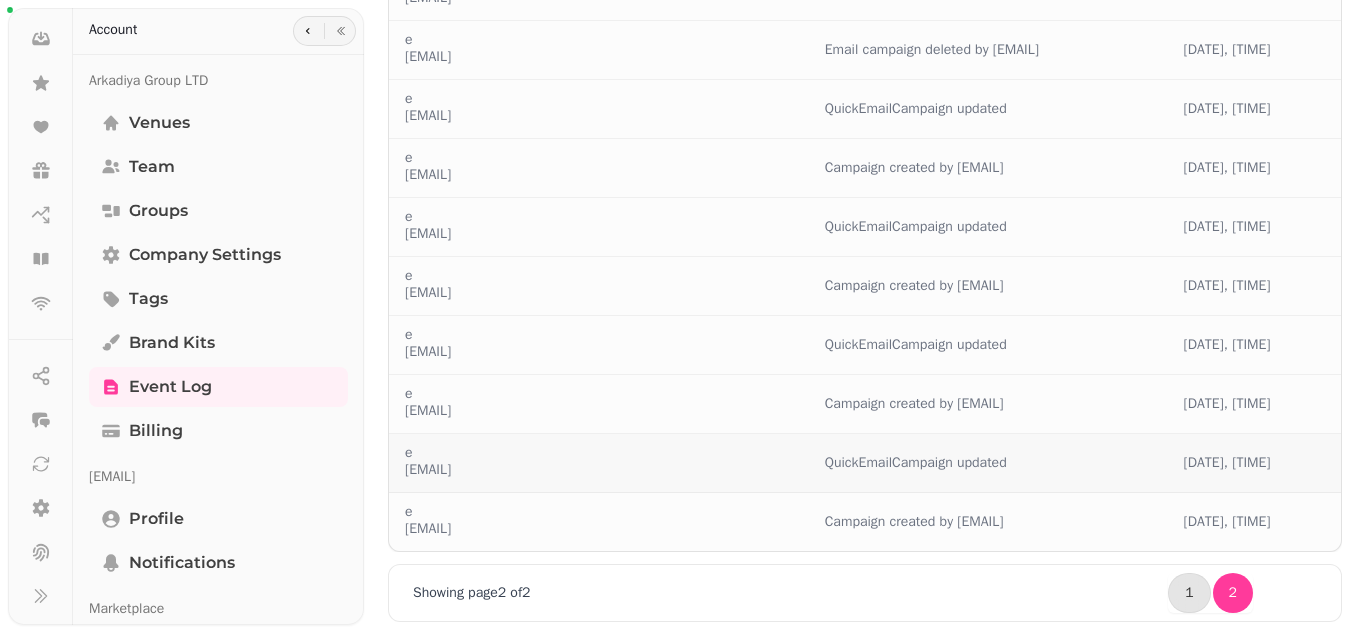 scroll, scrollTop: 0, scrollLeft: 0, axis: both 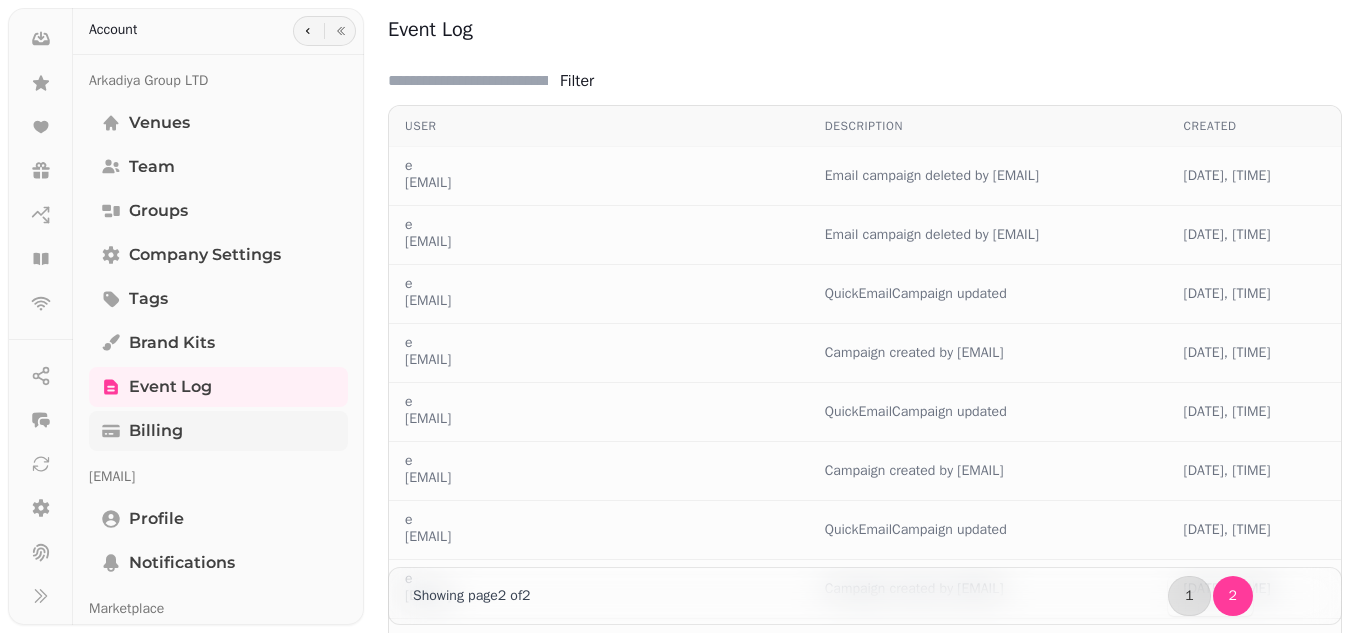 click on "Billing" at bounding box center [156, 431] 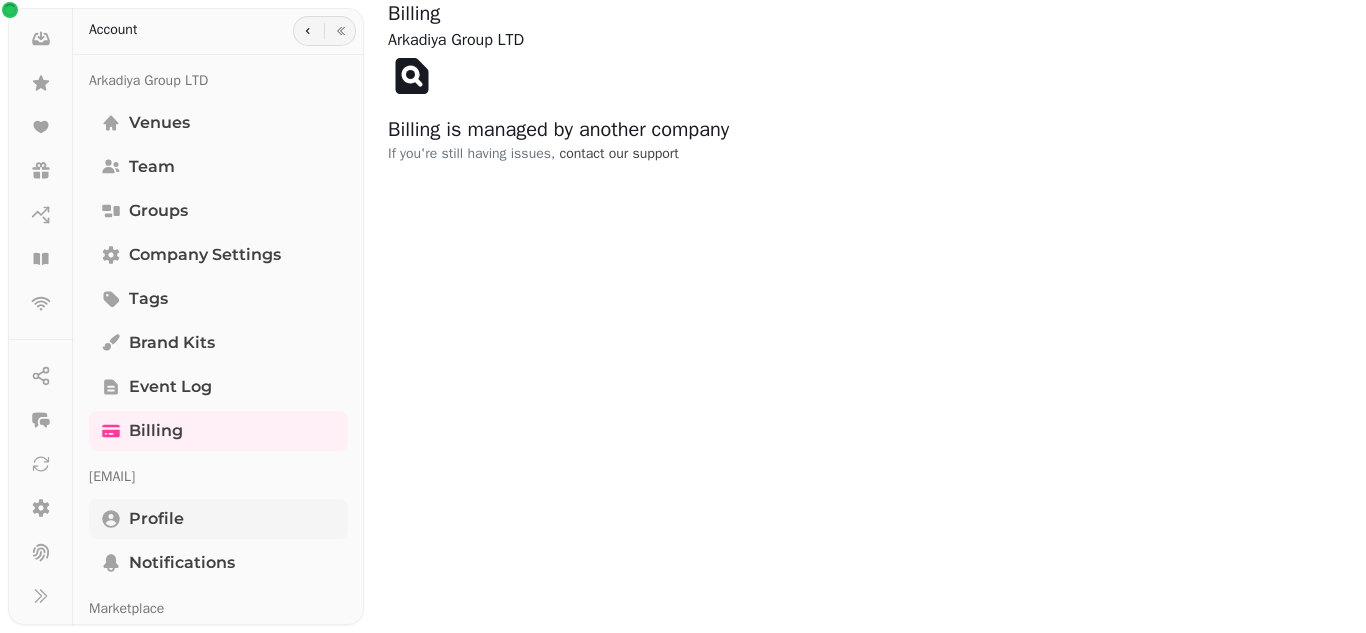 click on "Profile" at bounding box center [156, 519] 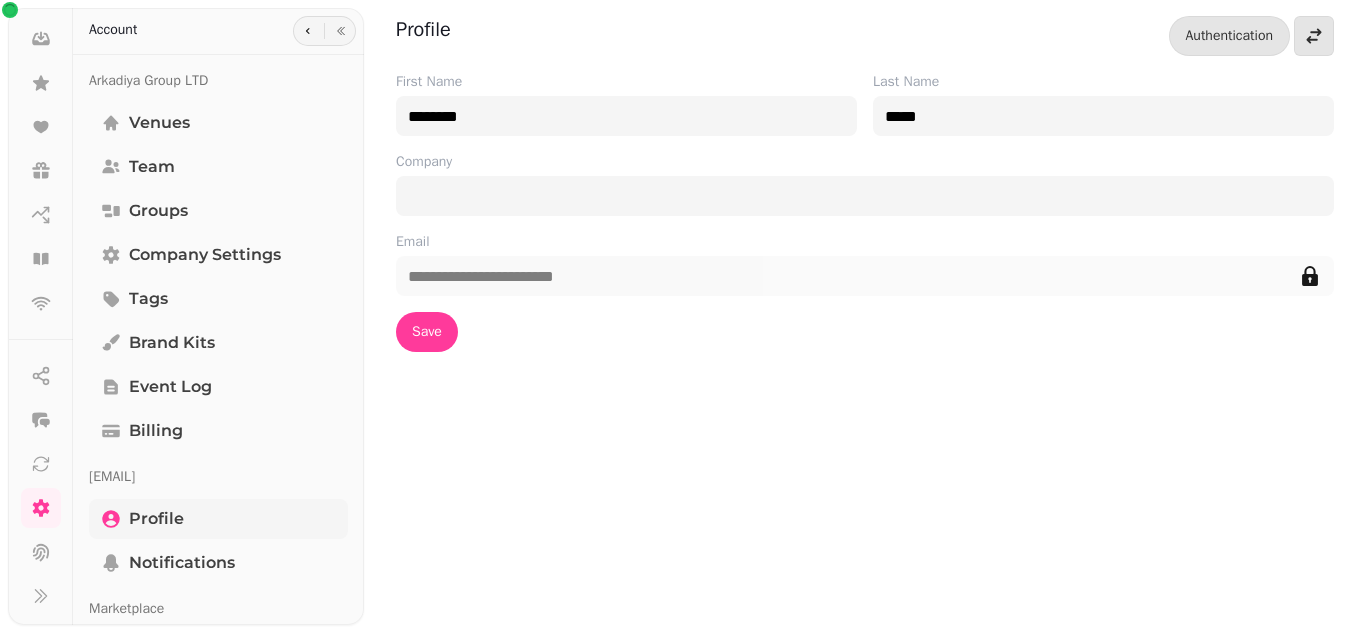 scroll, scrollTop: 100, scrollLeft: 0, axis: vertical 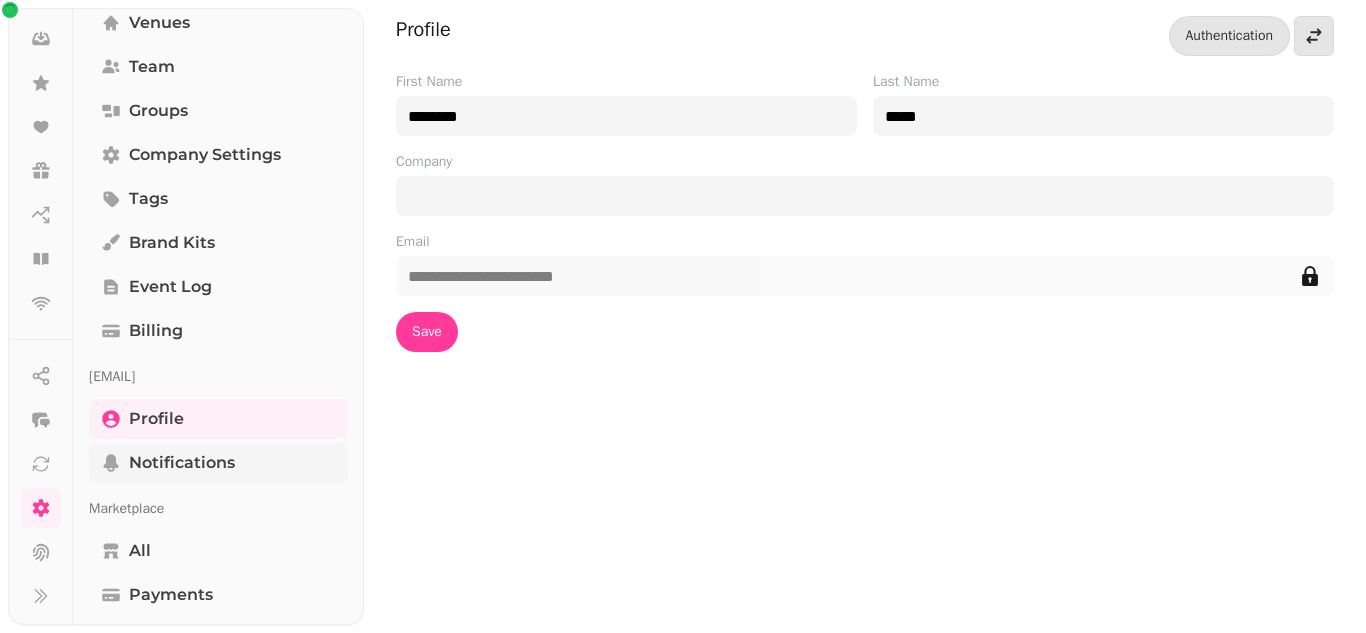 click on "Notifications" at bounding box center (182, 463) 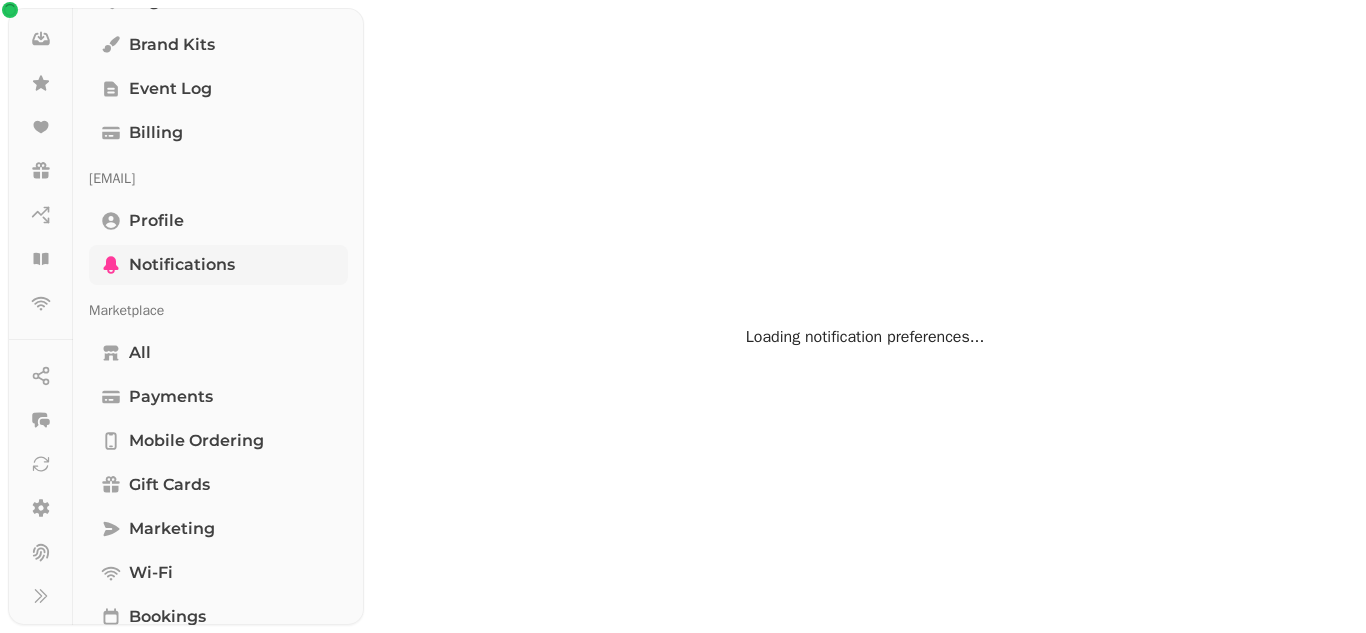 scroll, scrollTop: 300, scrollLeft: 0, axis: vertical 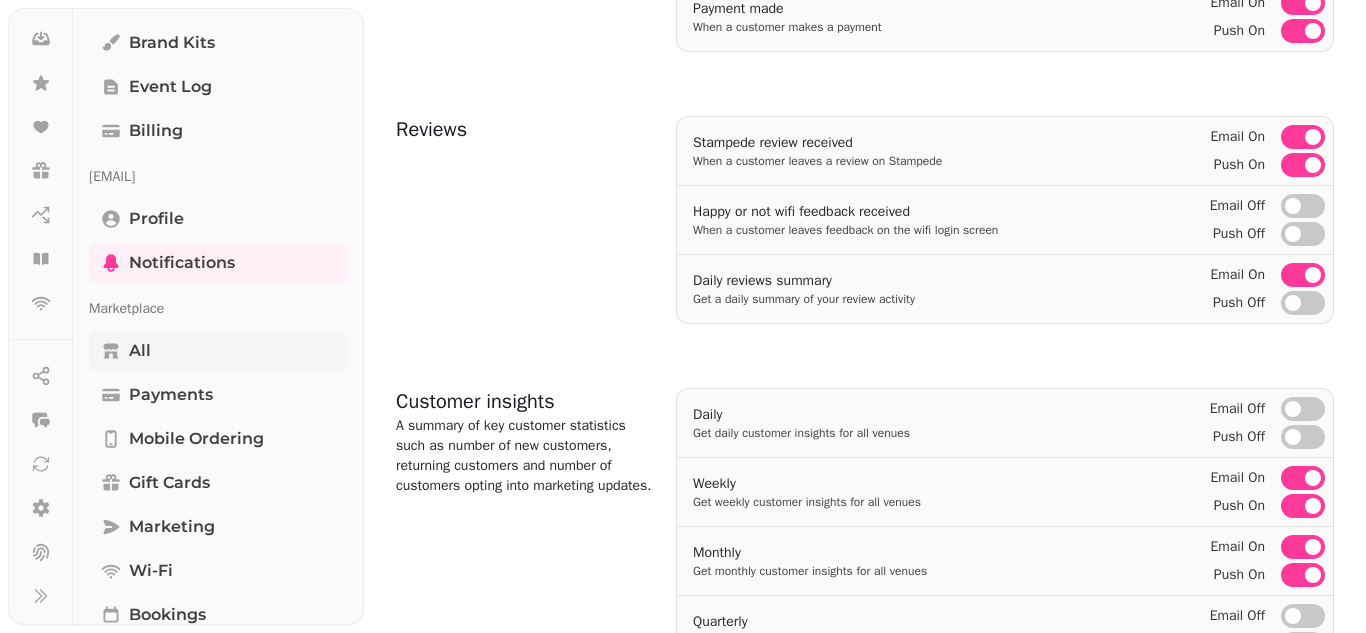 click on "All" at bounding box center [140, 351] 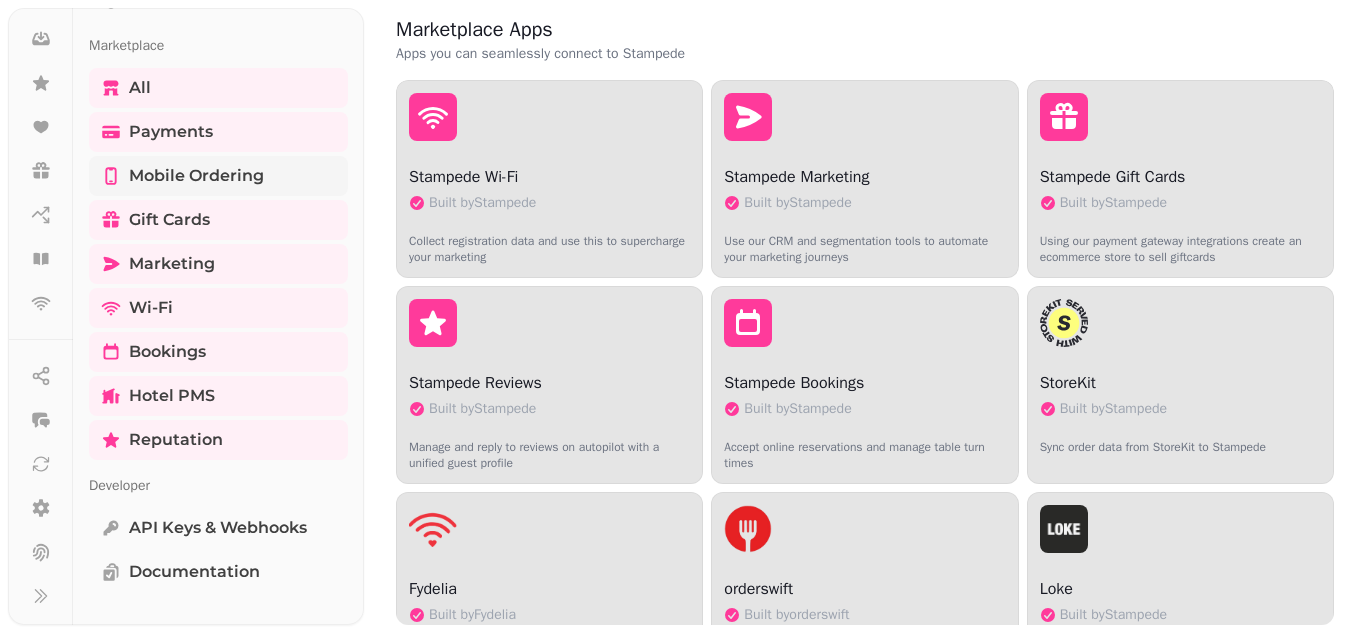 scroll, scrollTop: 566, scrollLeft: 0, axis: vertical 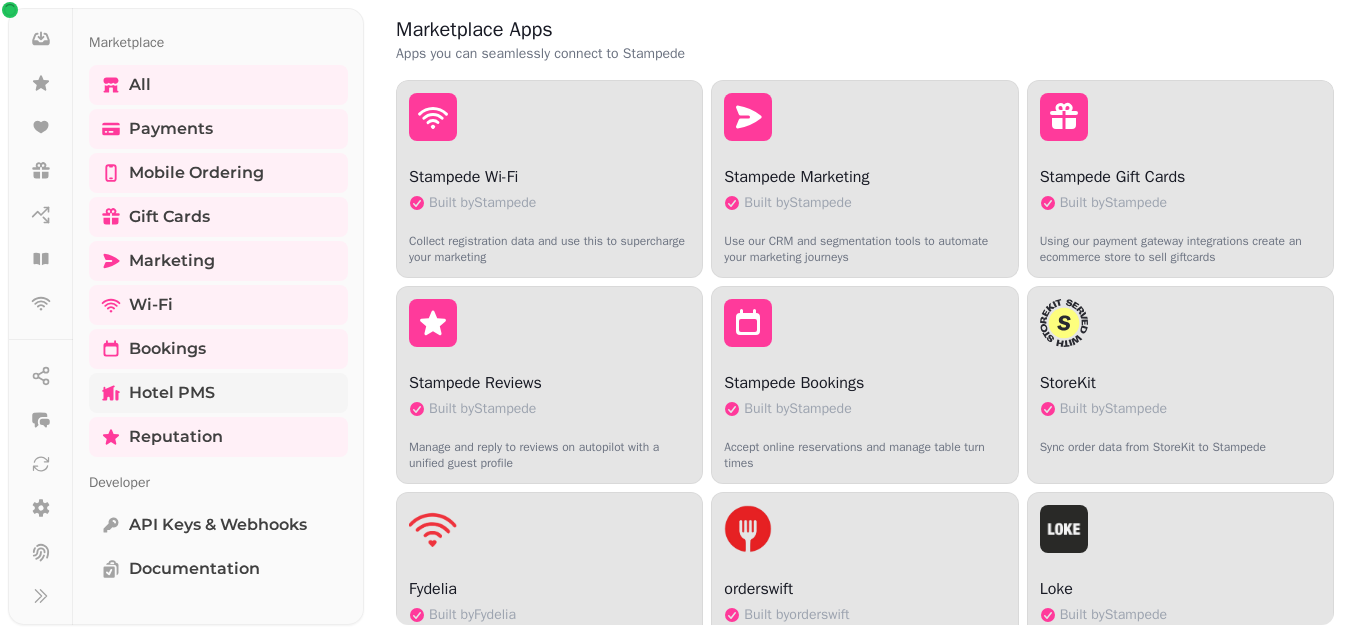 click on "Hotel PMS" at bounding box center (172, 393) 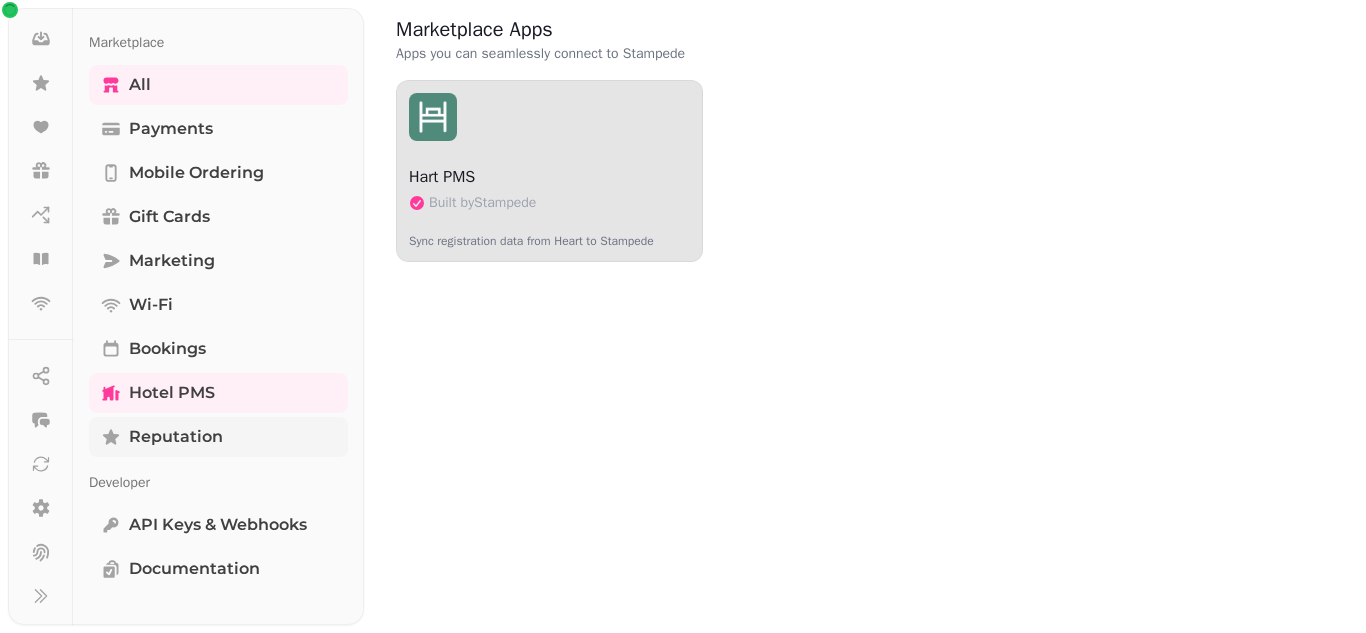 click on "Reputation" at bounding box center [176, 437] 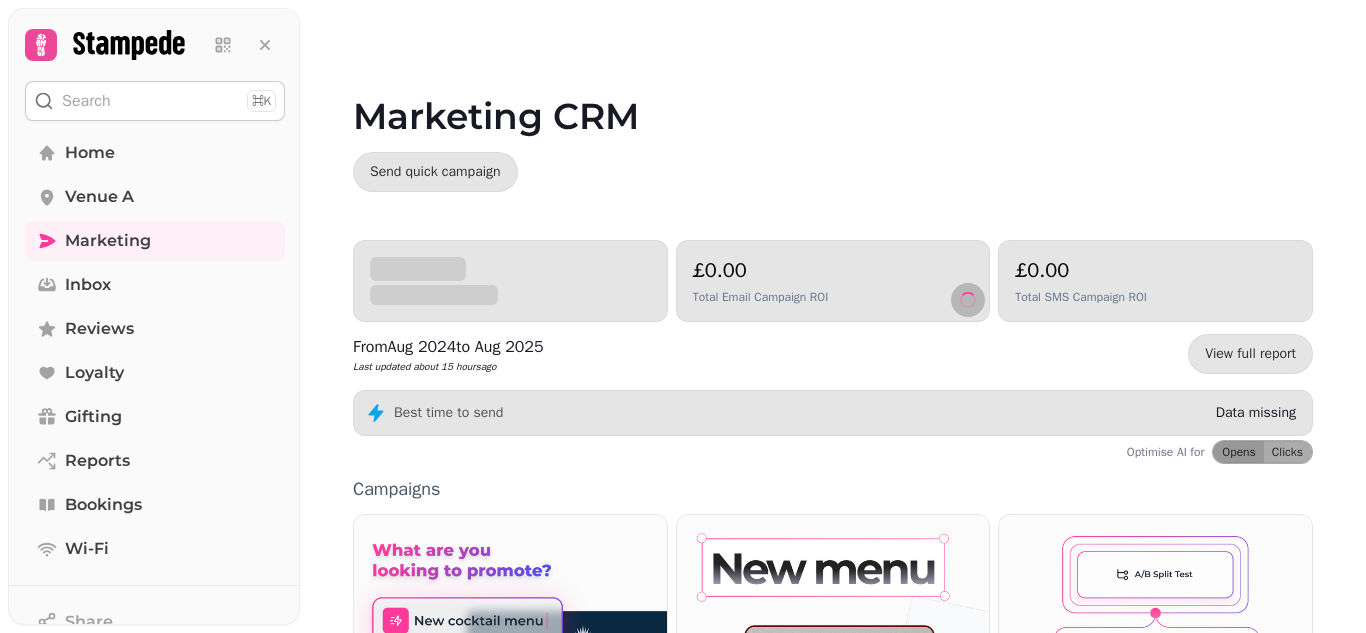 scroll, scrollTop: 0, scrollLeft: 0, axis: both 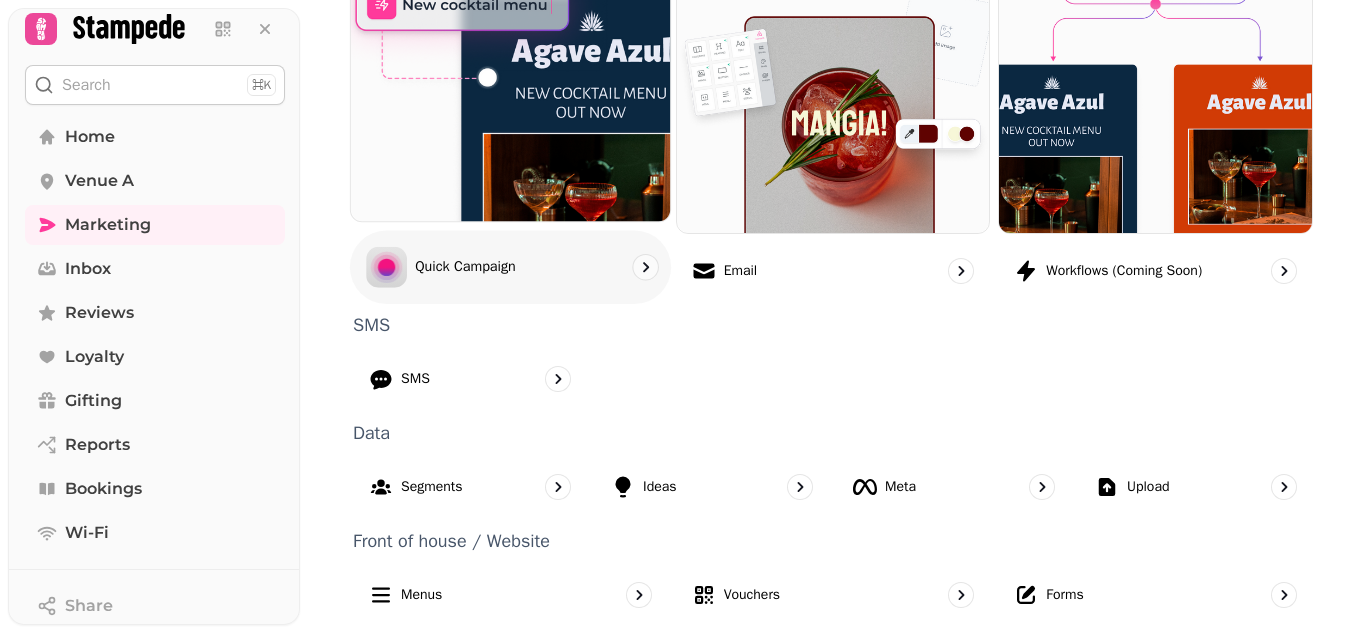 click at bounding box center [510, 61] 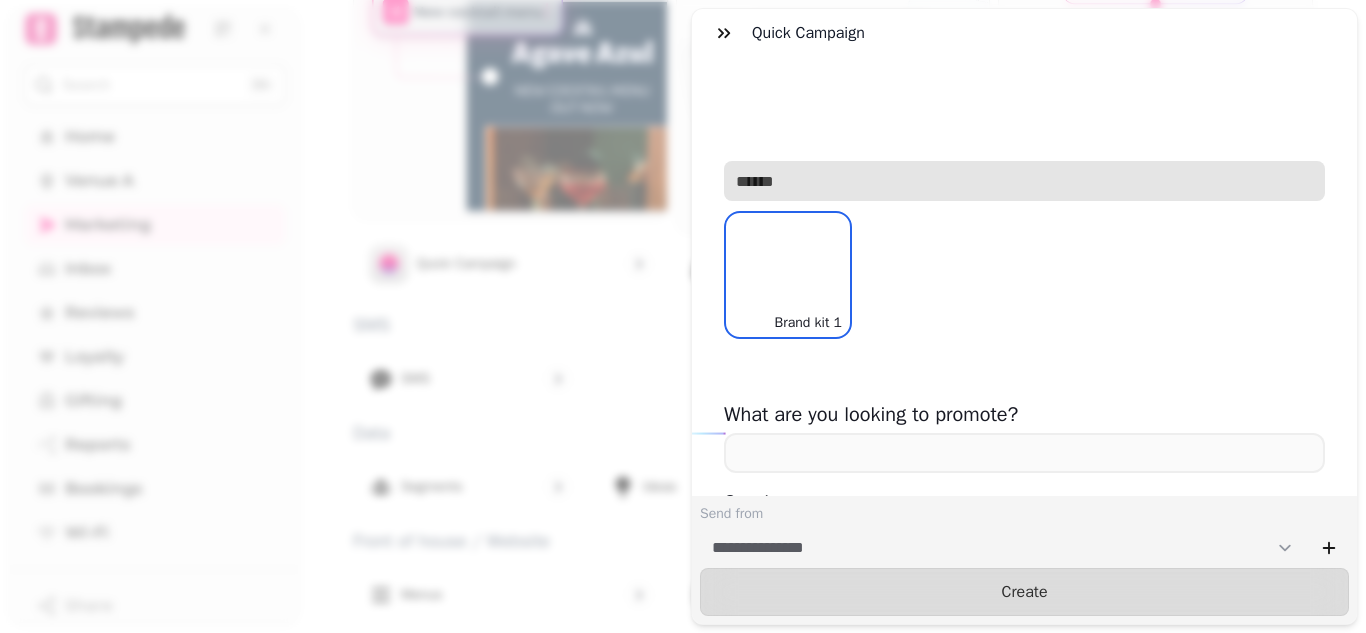 click at bounding box center (1024, 181) 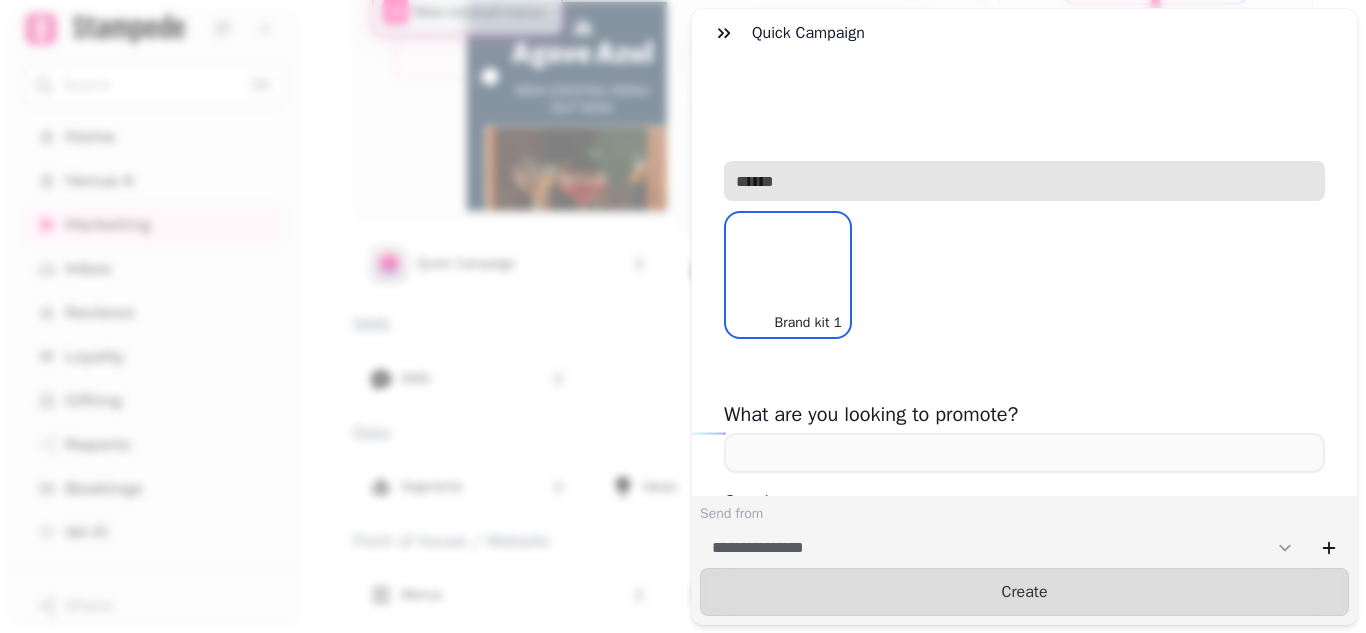click at bounding box center (1024, 181) 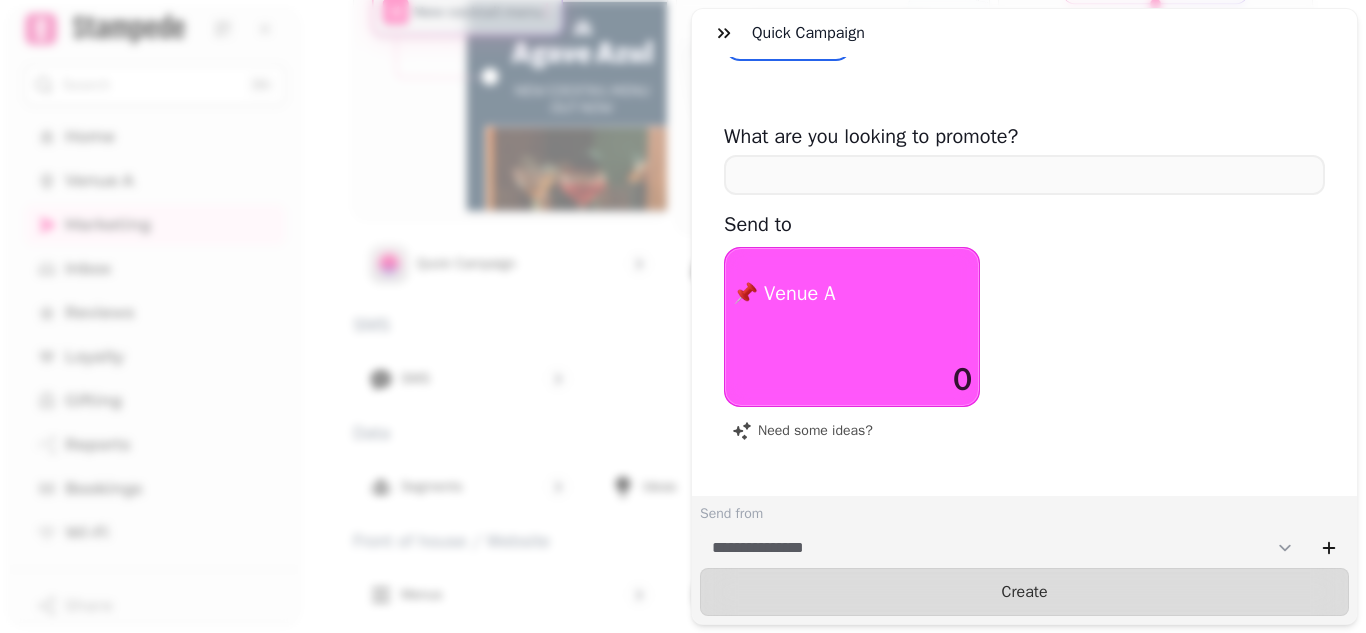 scroll, scrollTop: 310, scrollLeft: 0, axis: vertical 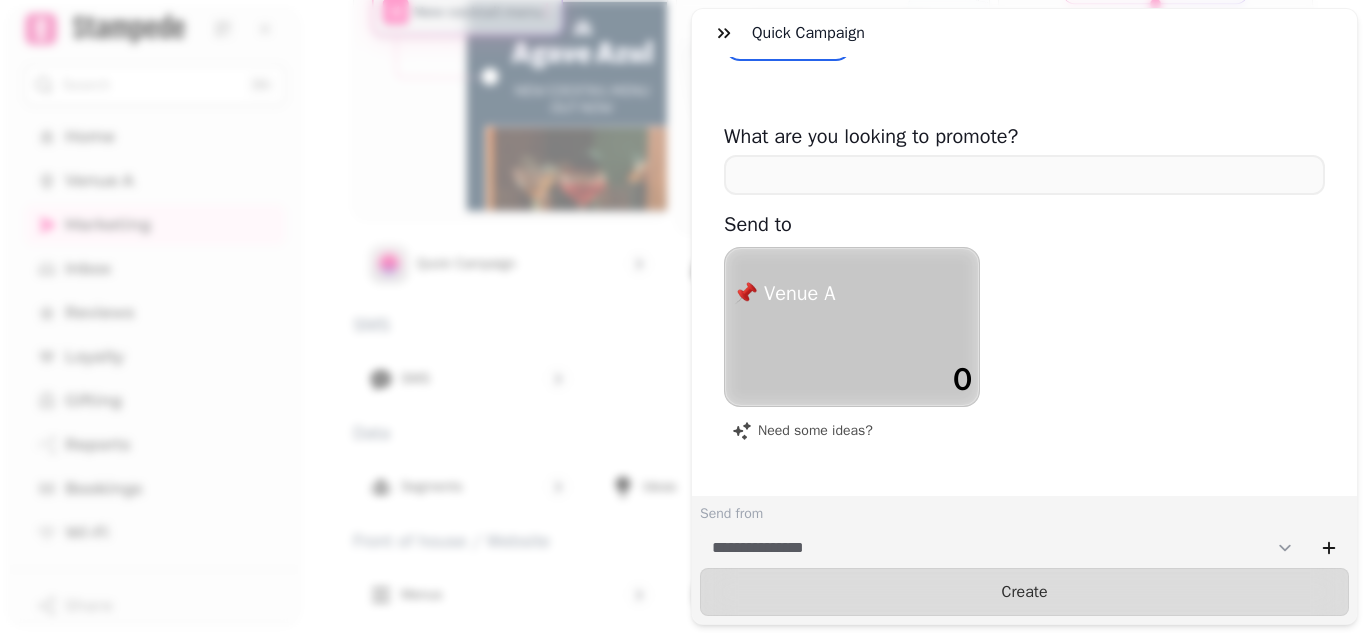 click at bounding box center (852, 327) 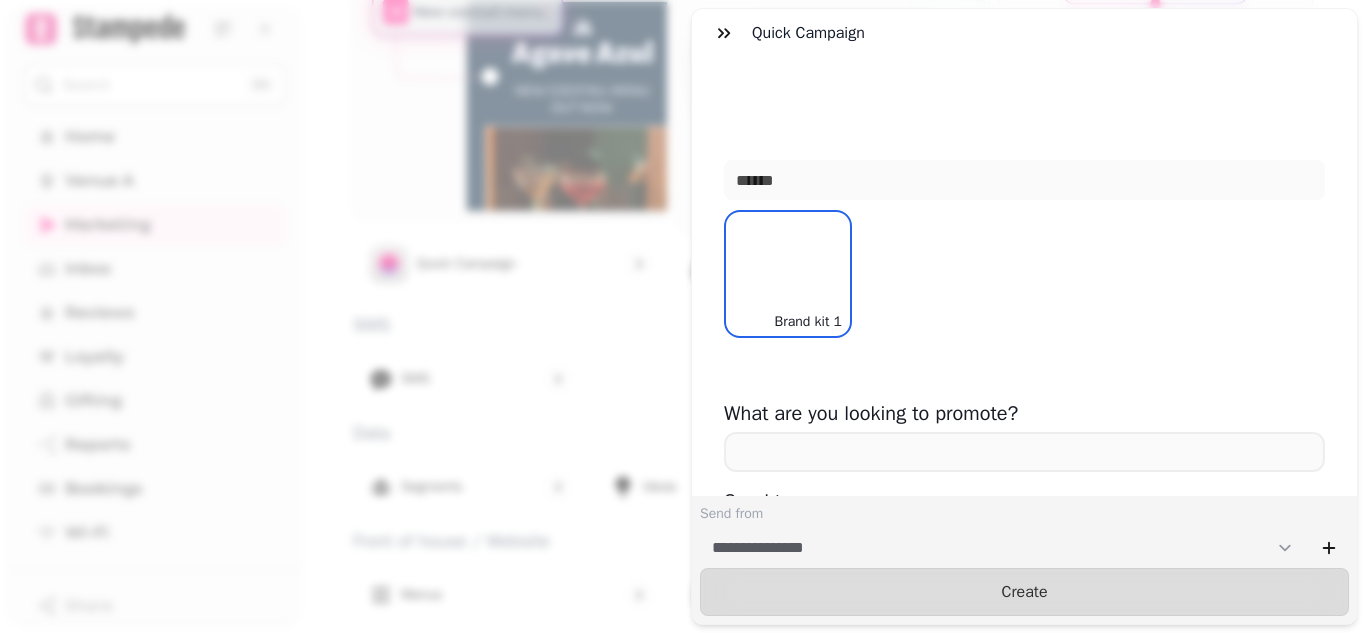 scroll, scrollTop: 0, scrollLeft: 0, axis: both 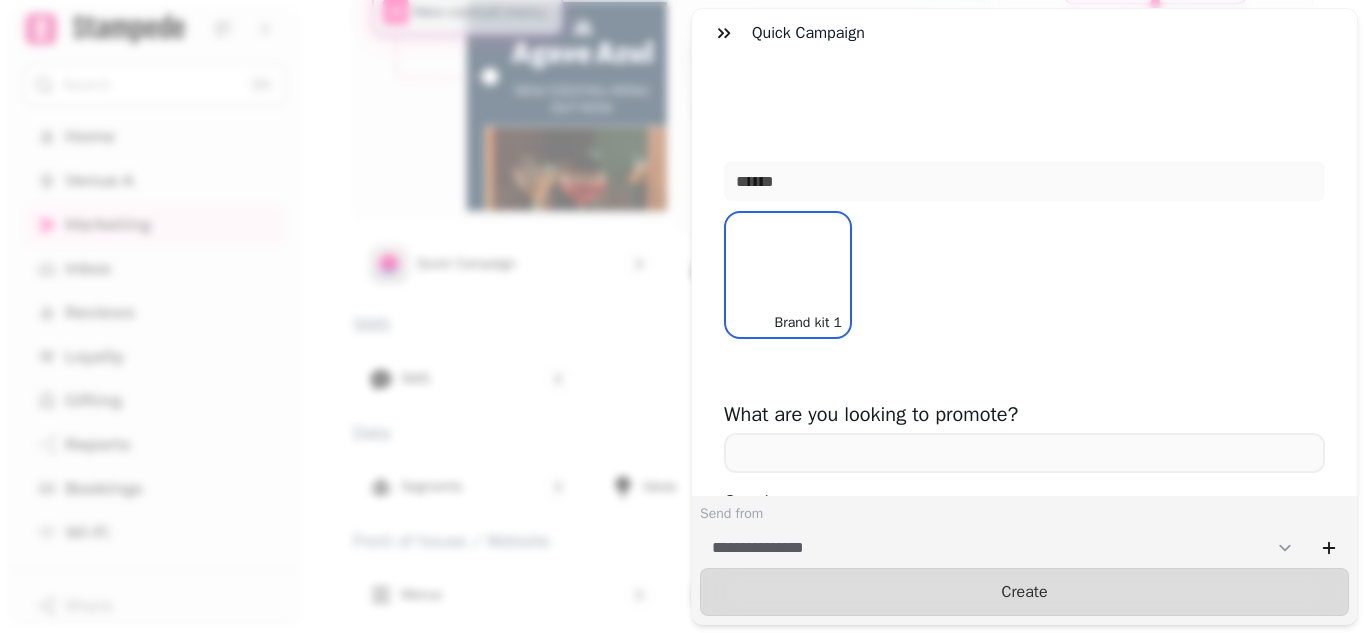 click on "**********" at bounding box center (683, 332) 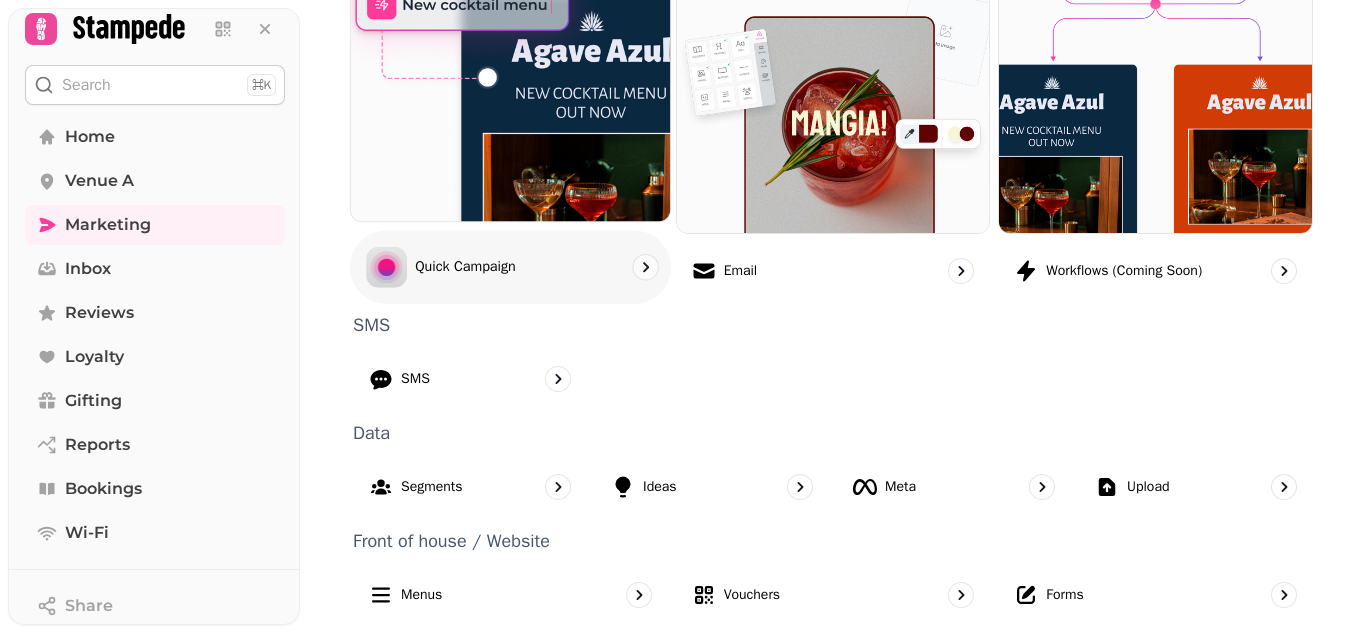 scroll, scrollTop: 209, scrollLeft: 0, axis: vertical 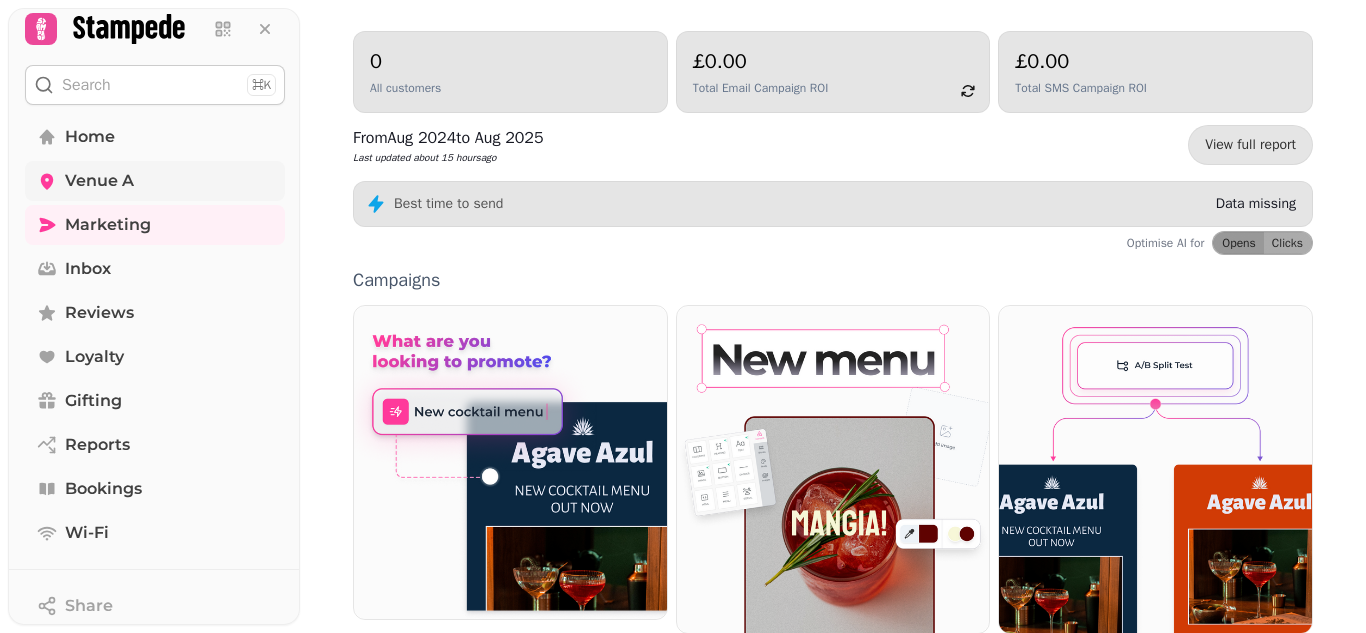 click on "Venue A" at bounding box center (99, 181) 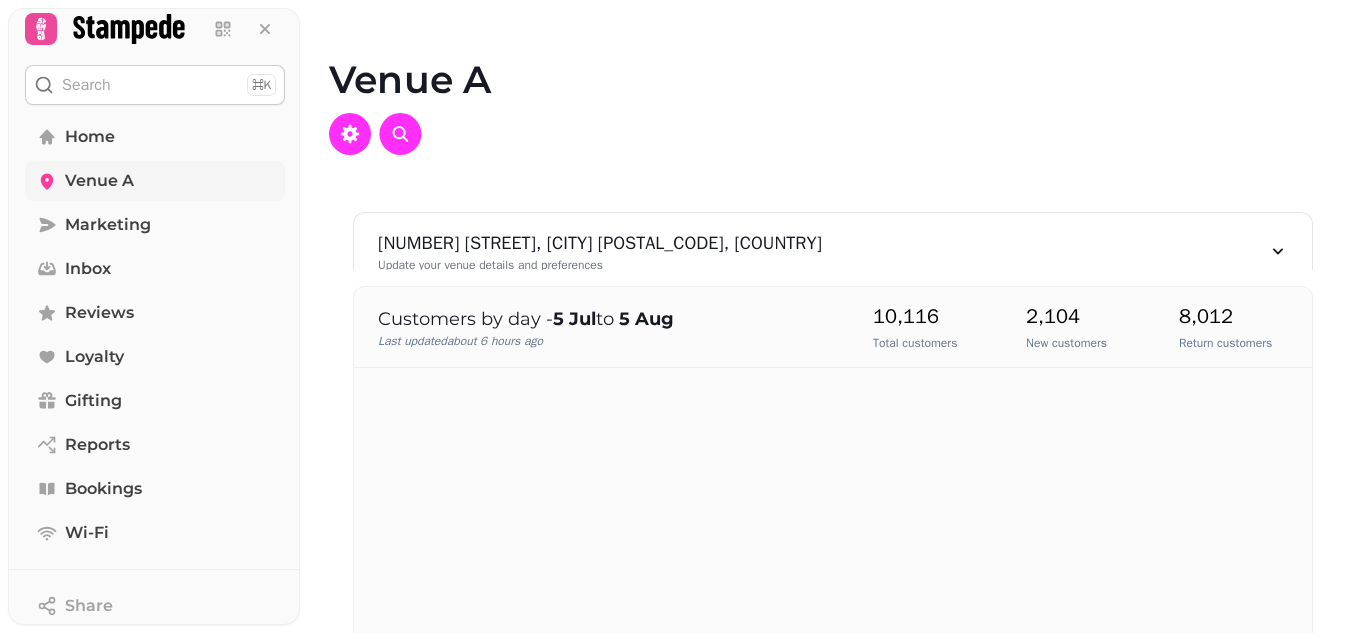 scroll, scrollTop: 0, scrollLeft: 0, axis: both 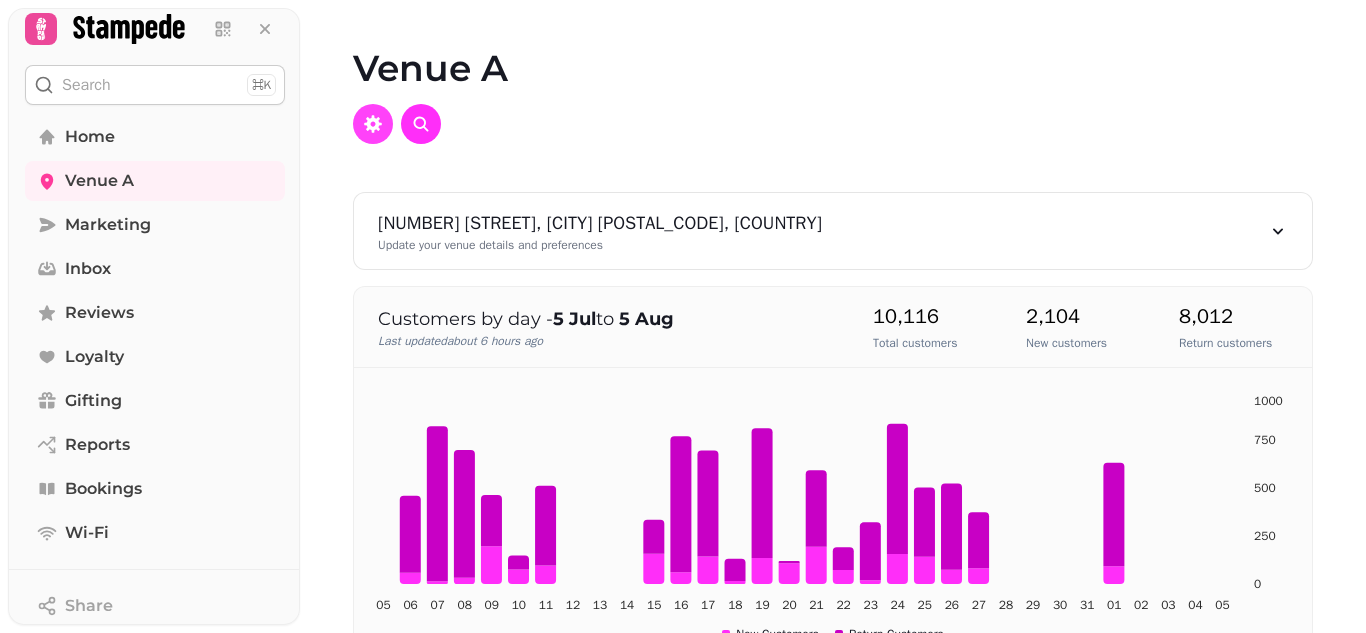 click 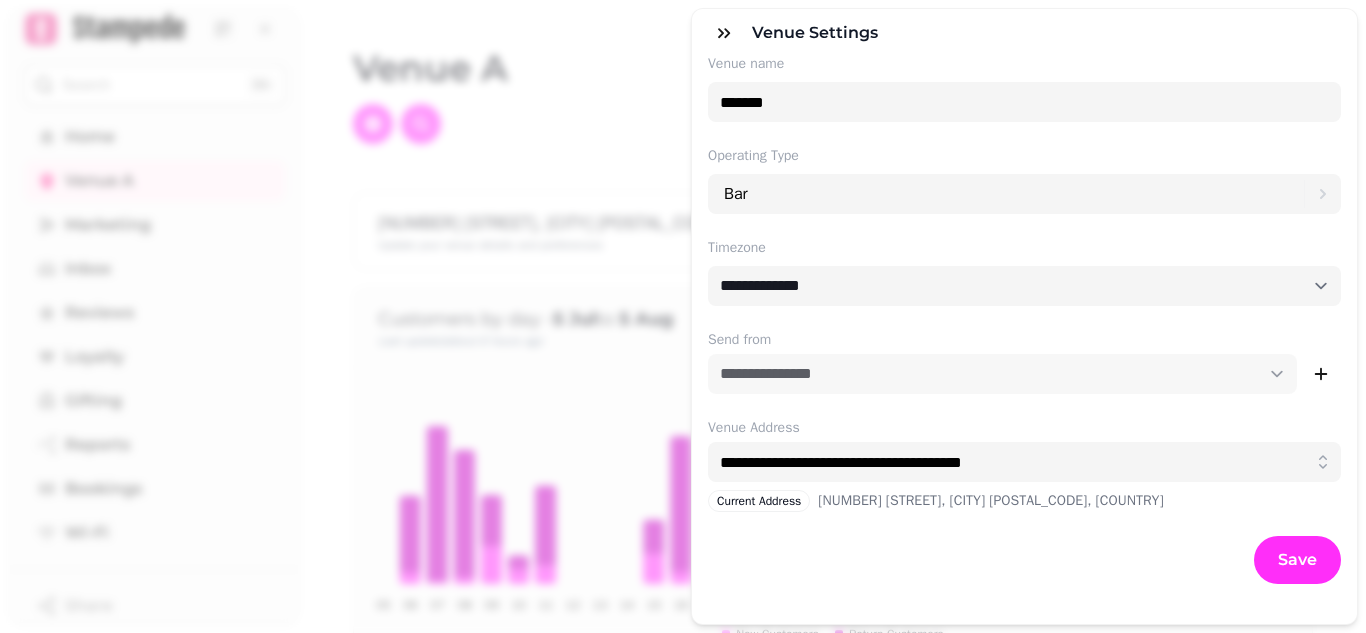 scroll, scrollTop: 0, scrollLeft: 0, axis: both 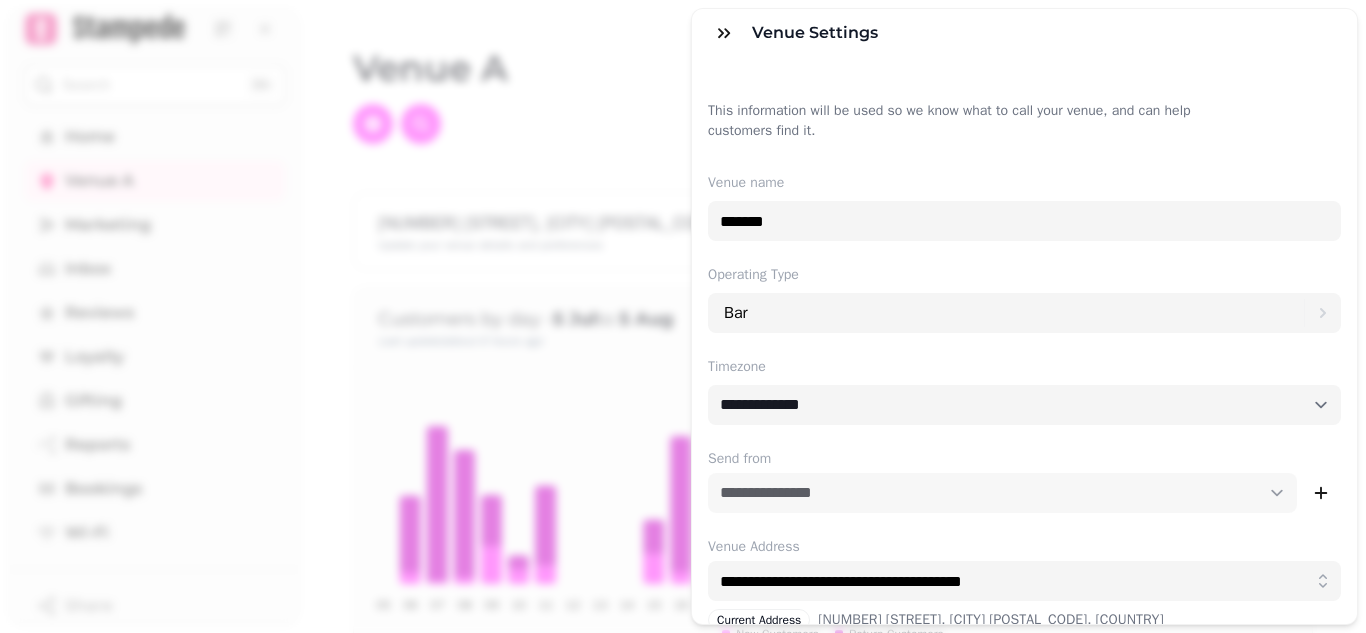 click on "**********" at bounding box center (683, 332) 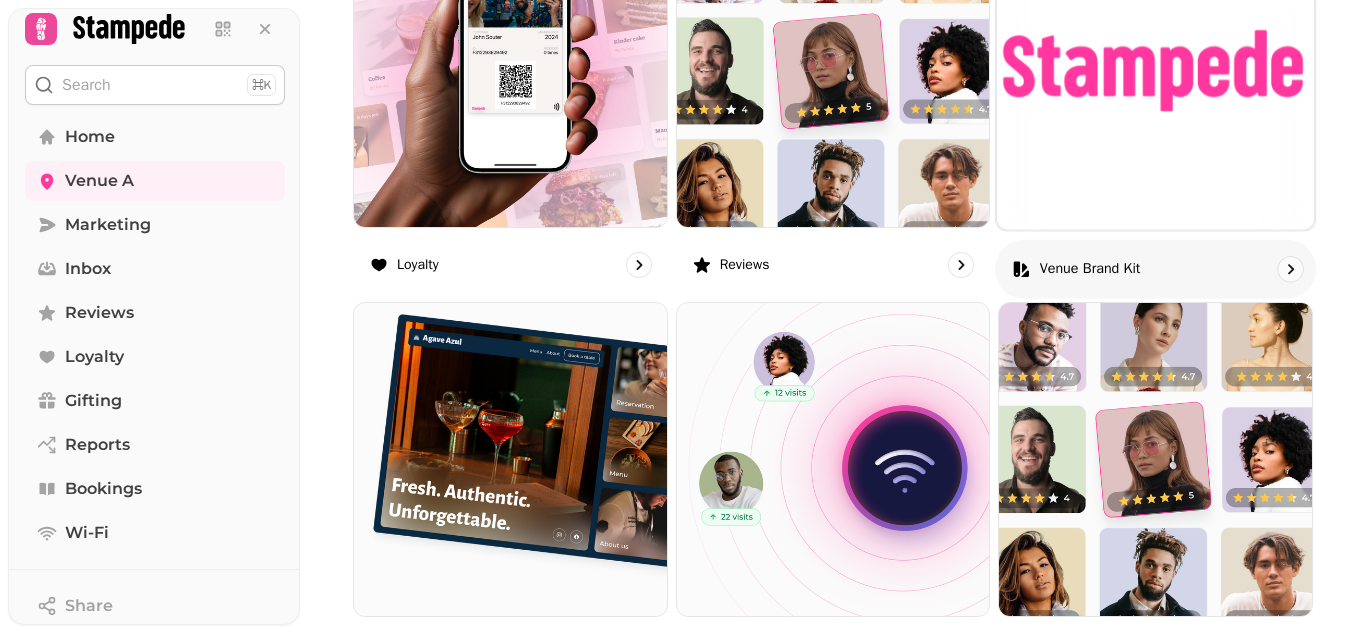 scroll, scrollTop: 1201, scrollLeft: 0, axis: vertical 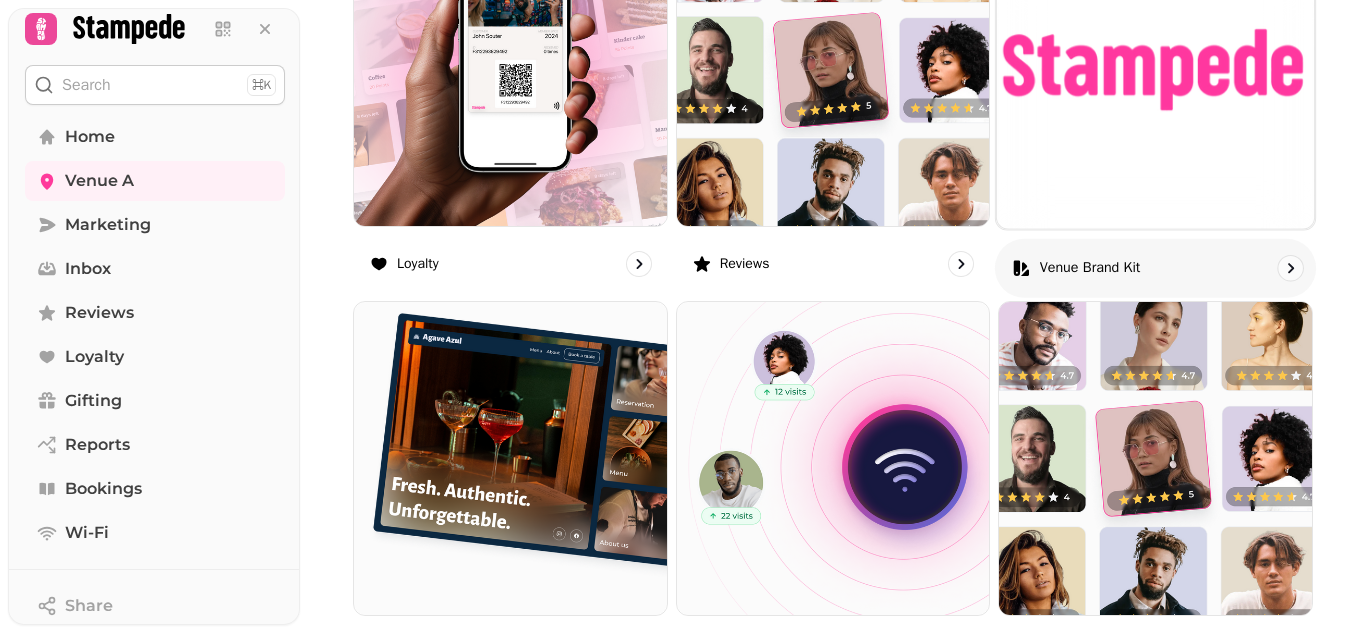 click on "Venue brand kit" at bounding box center (1090, 267) 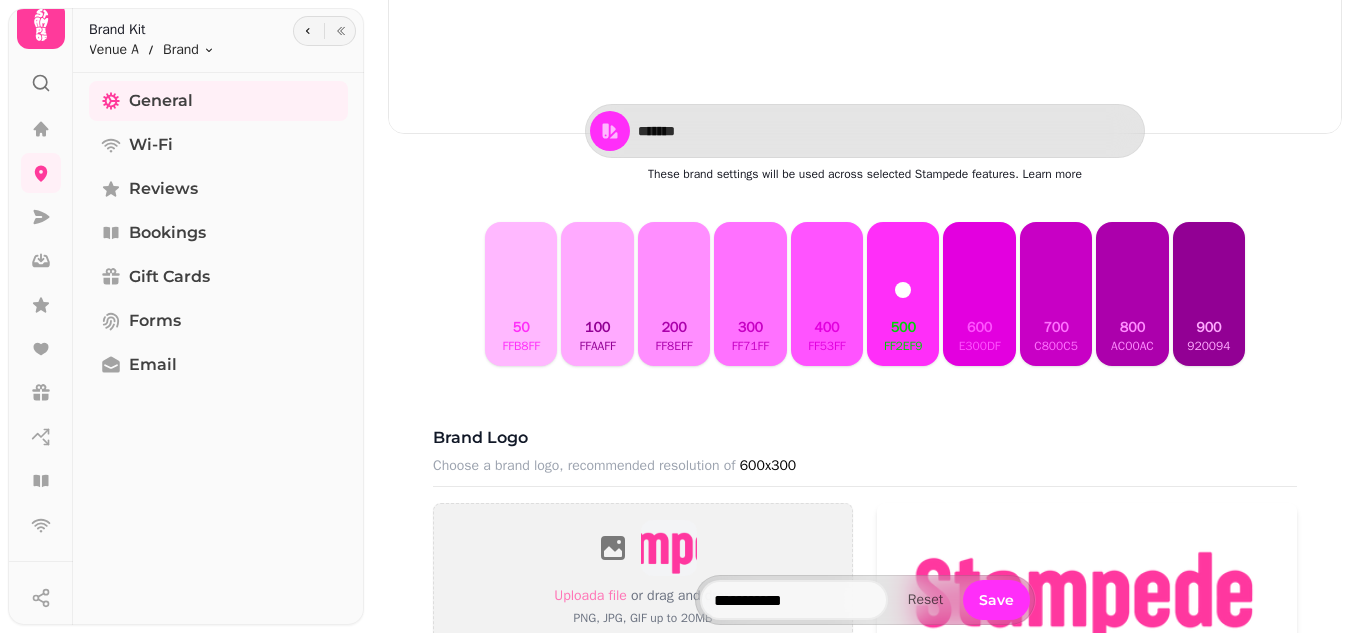 scroll, scrollTop: 0, scrollLeft: 0, axis: both 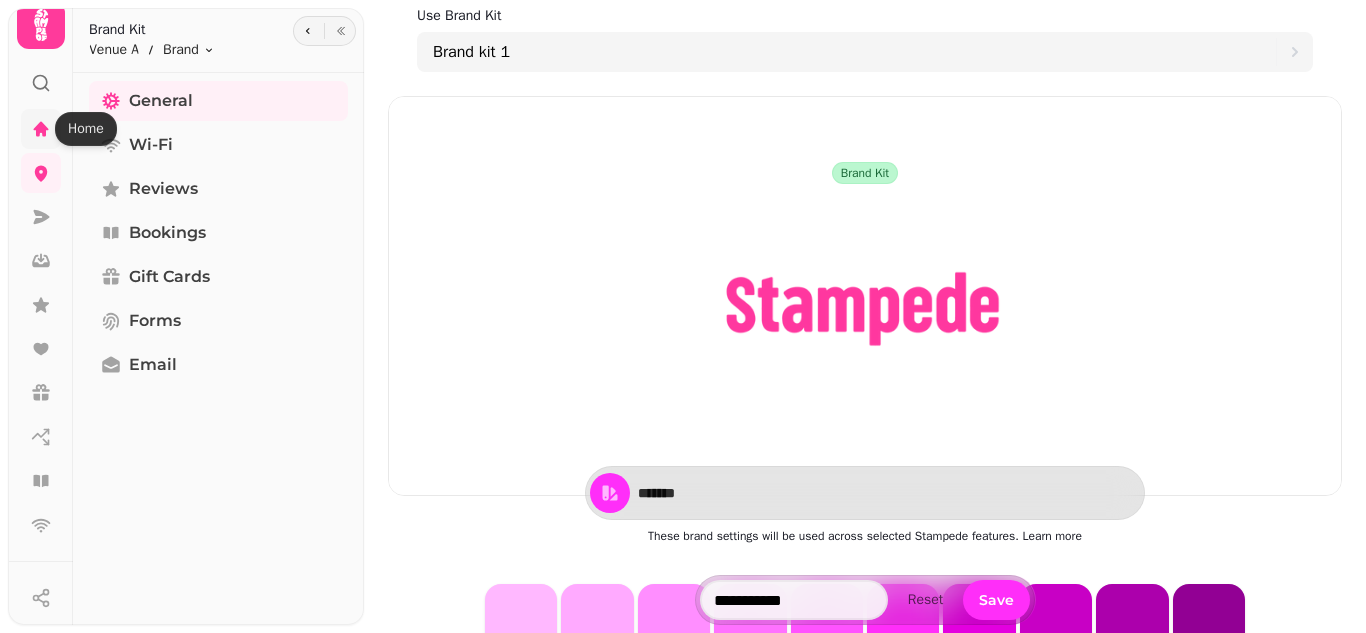 click 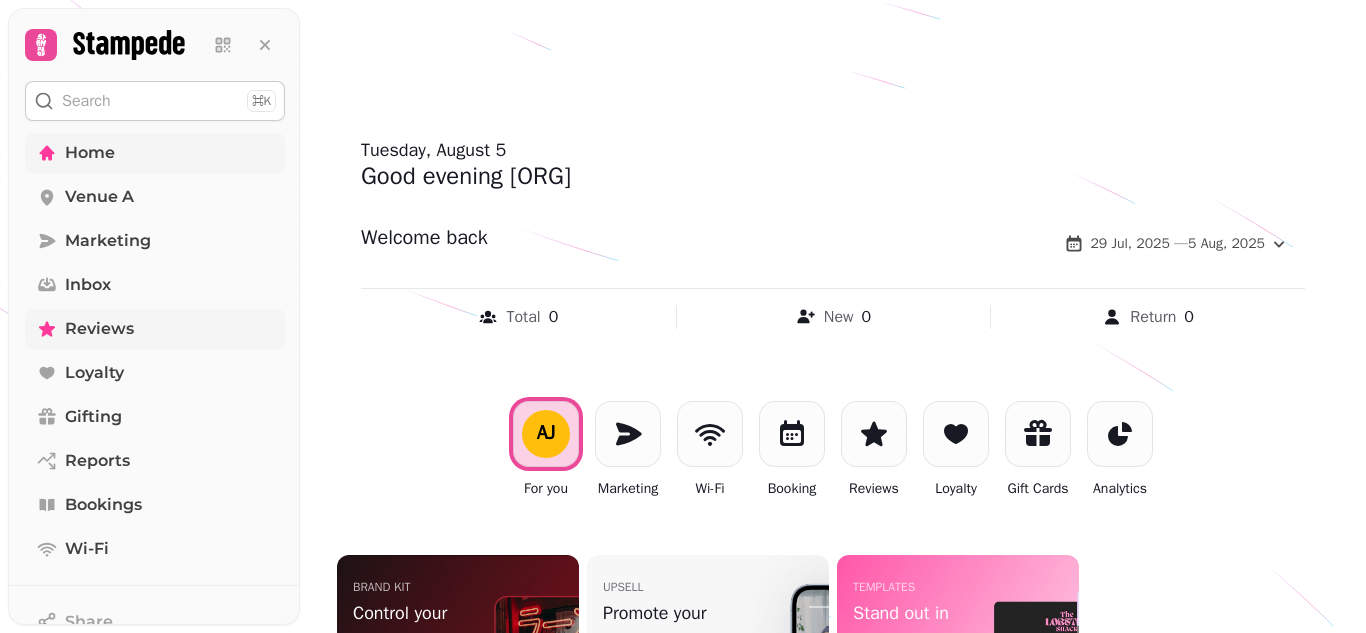 scroll, scrollTop: 200, scrollLeft: 0, axis: vertical 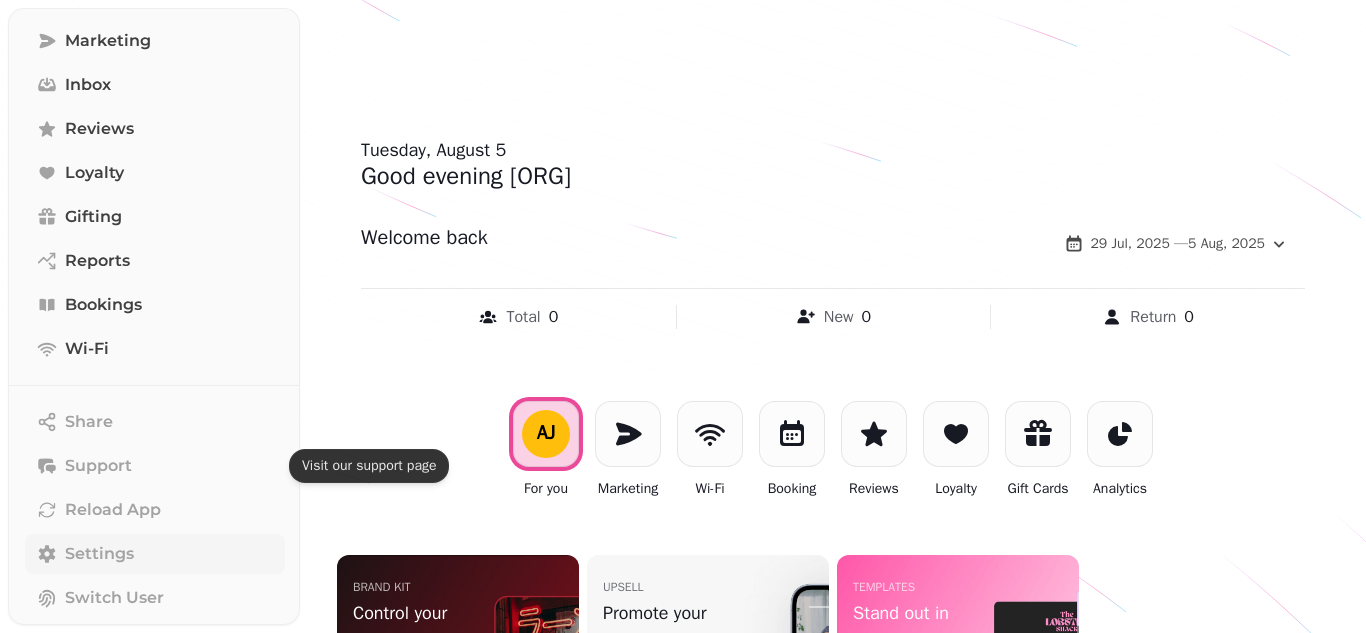 click on "Settings" at bounding box center (99, 554) 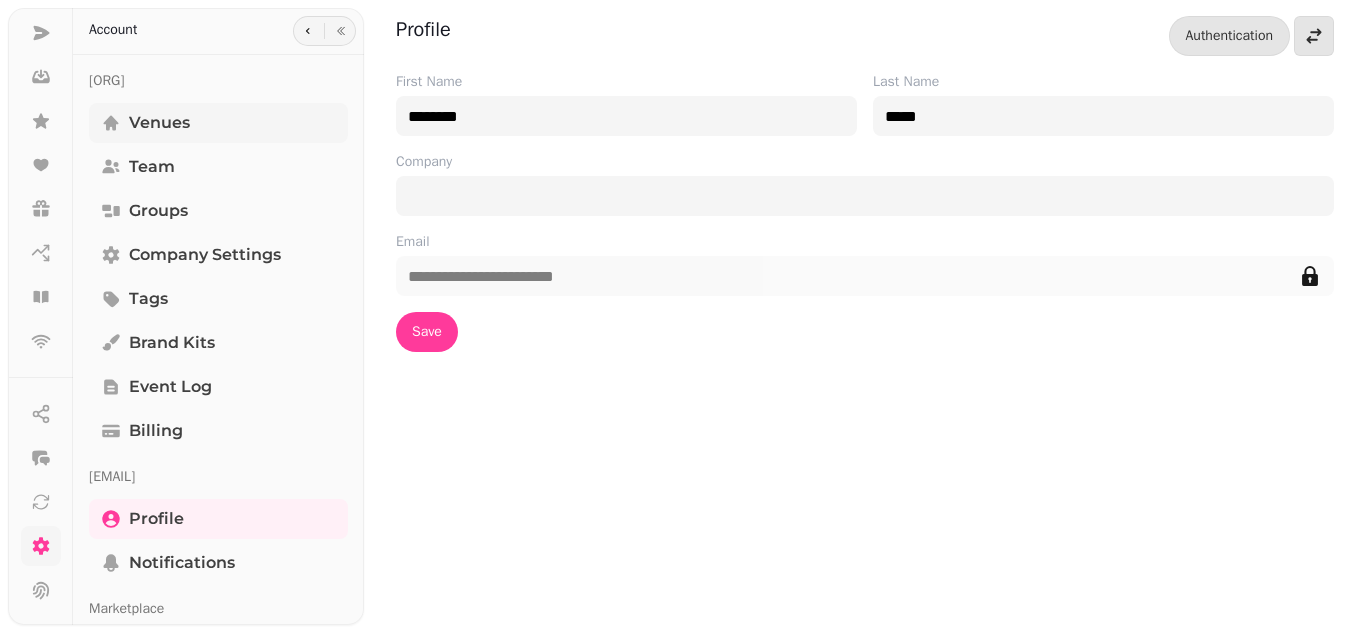 click on "Venues" at bounding box center [159, 123] 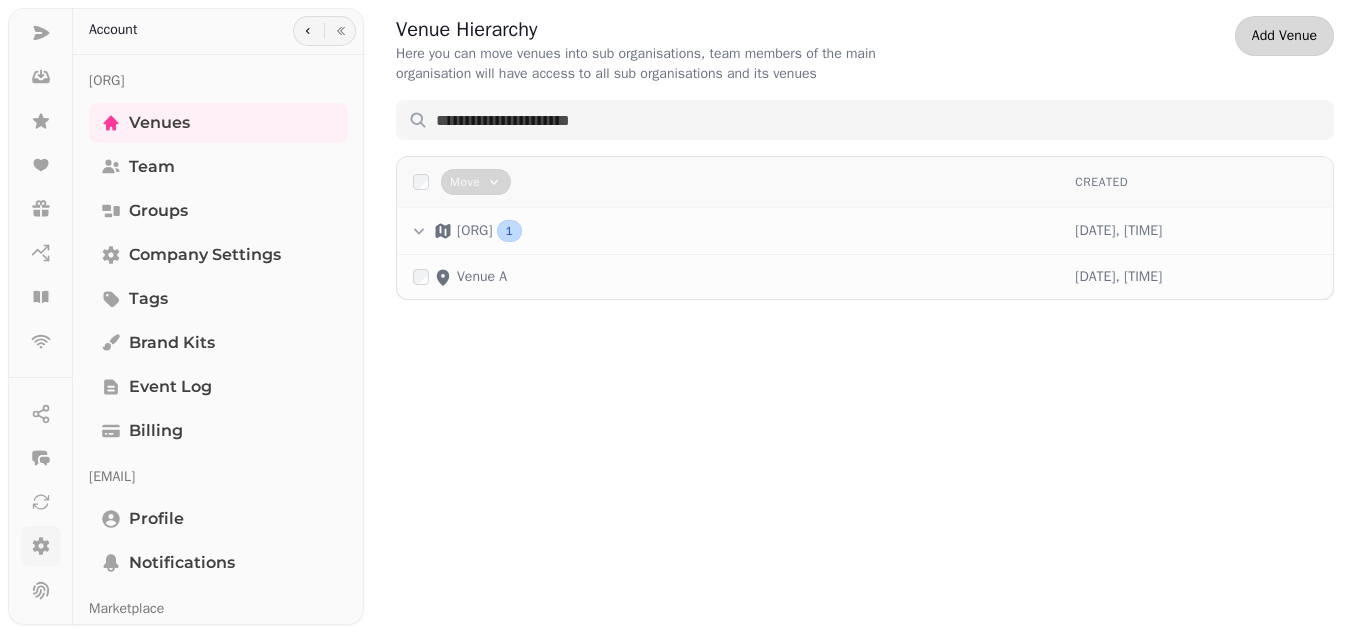 click on "Add Venue" at bounding box center [1284, 36] 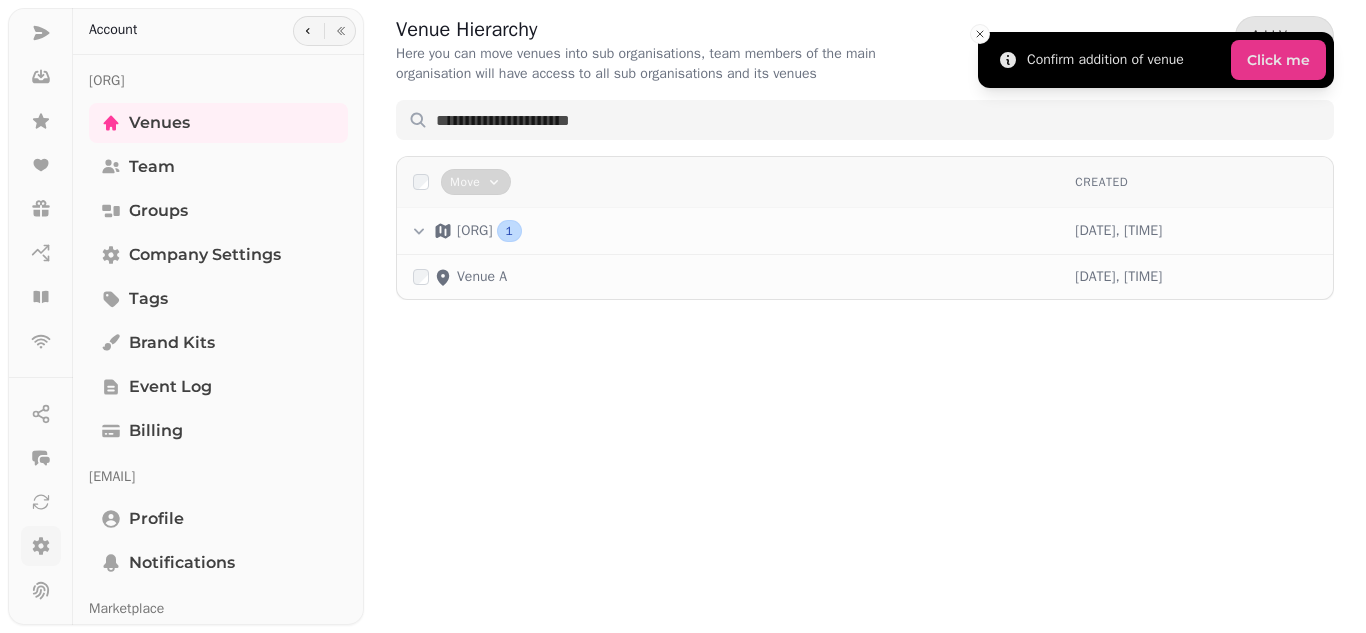 click on "Click me" at bounding box center (1278, 60) 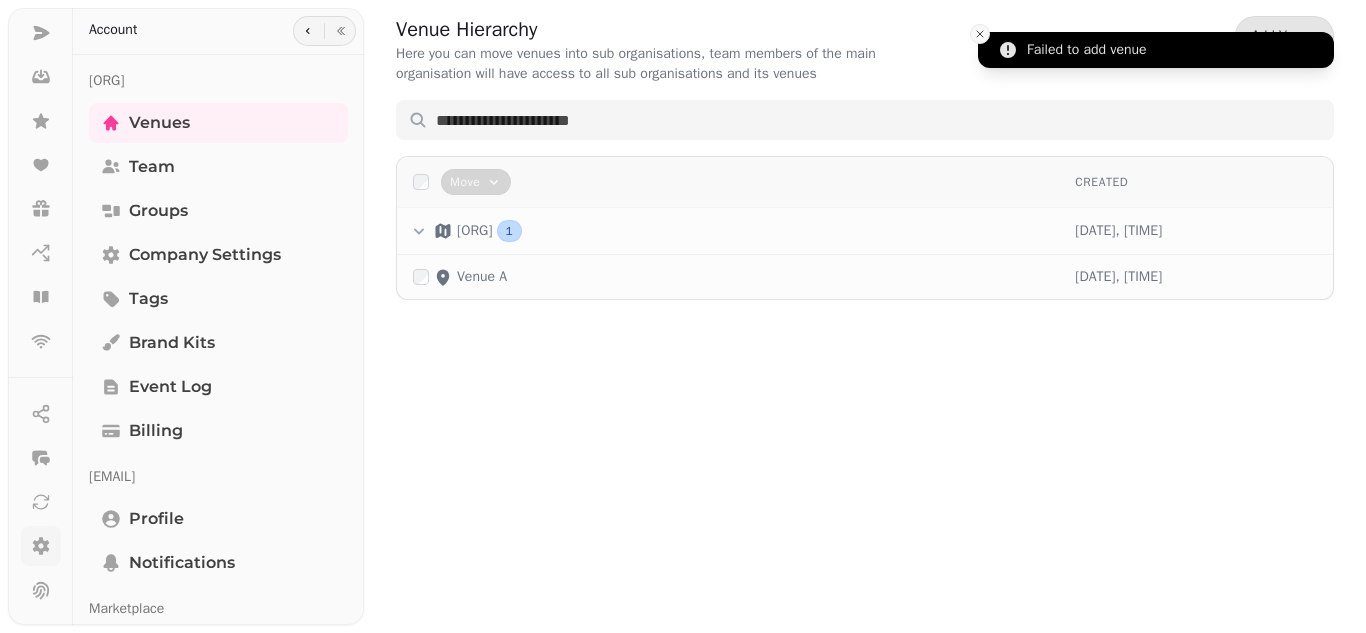 click 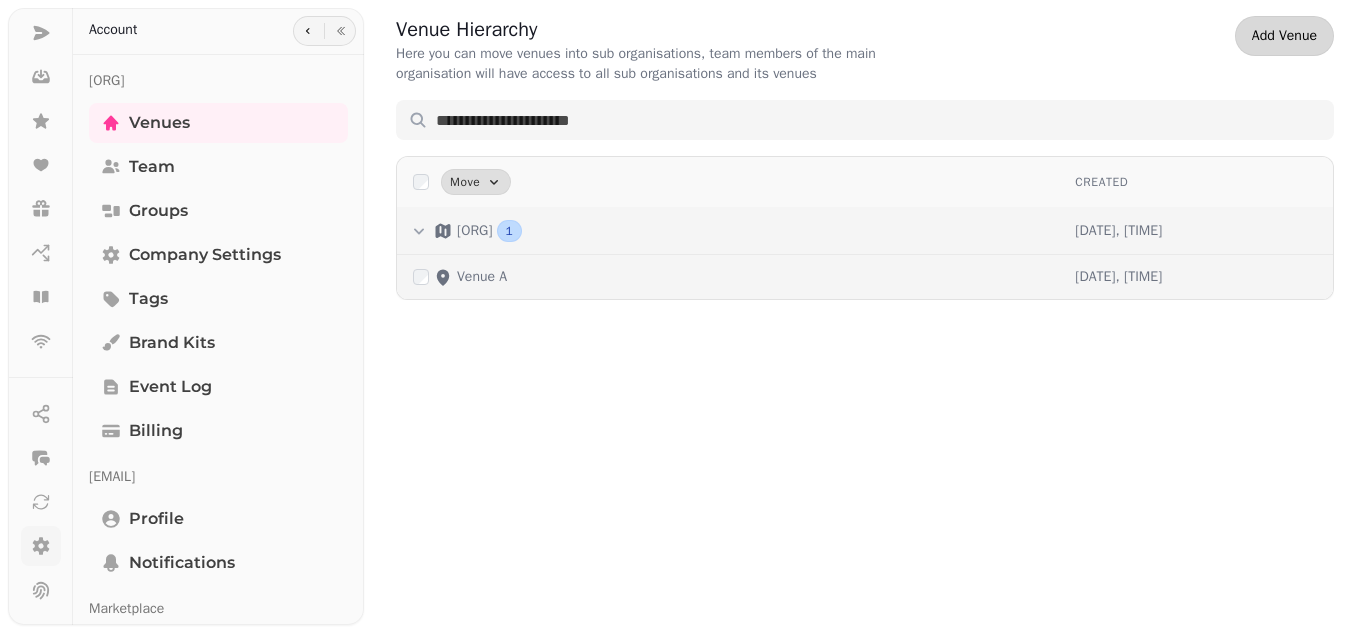 click on "Add Venue" at bounding box center (1284, 36) 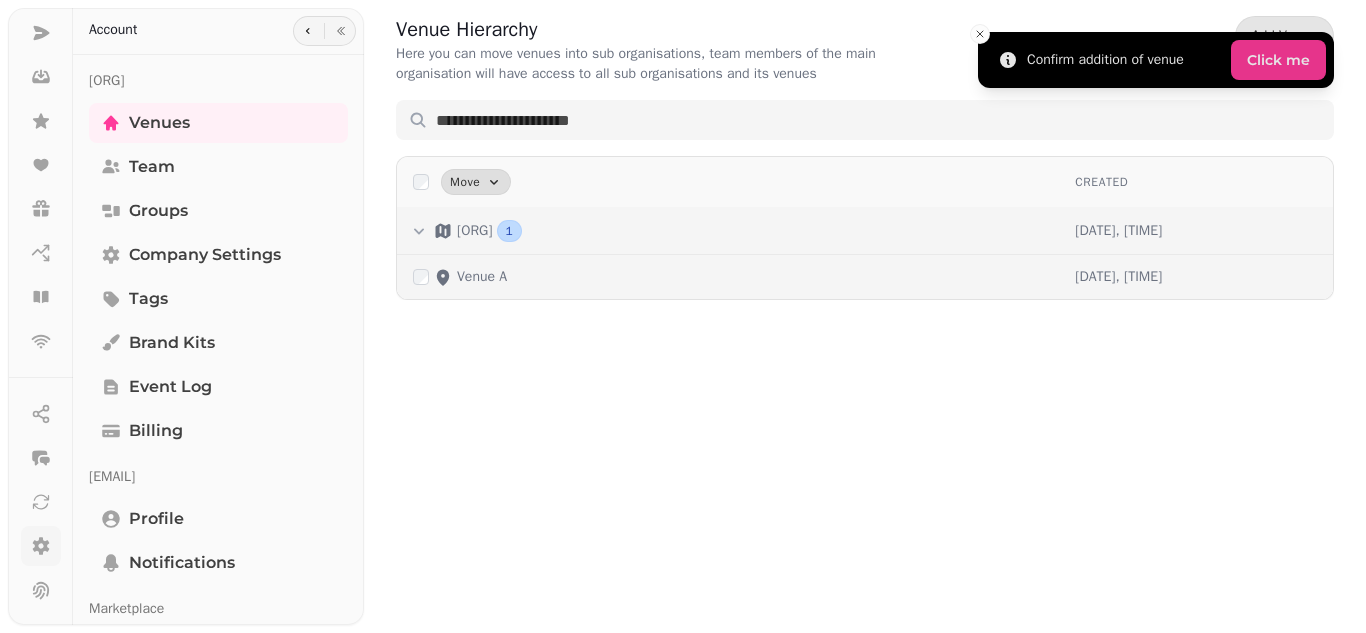 click on "Click me" at bounding box center (1278, 60) 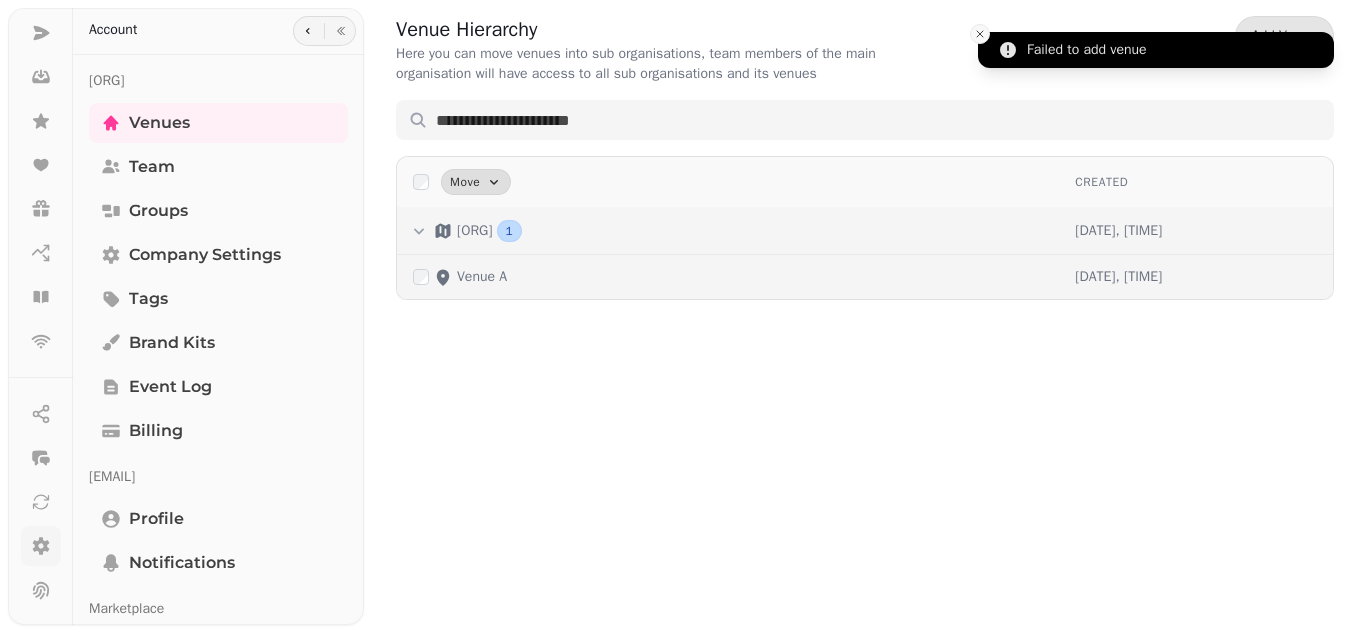 click 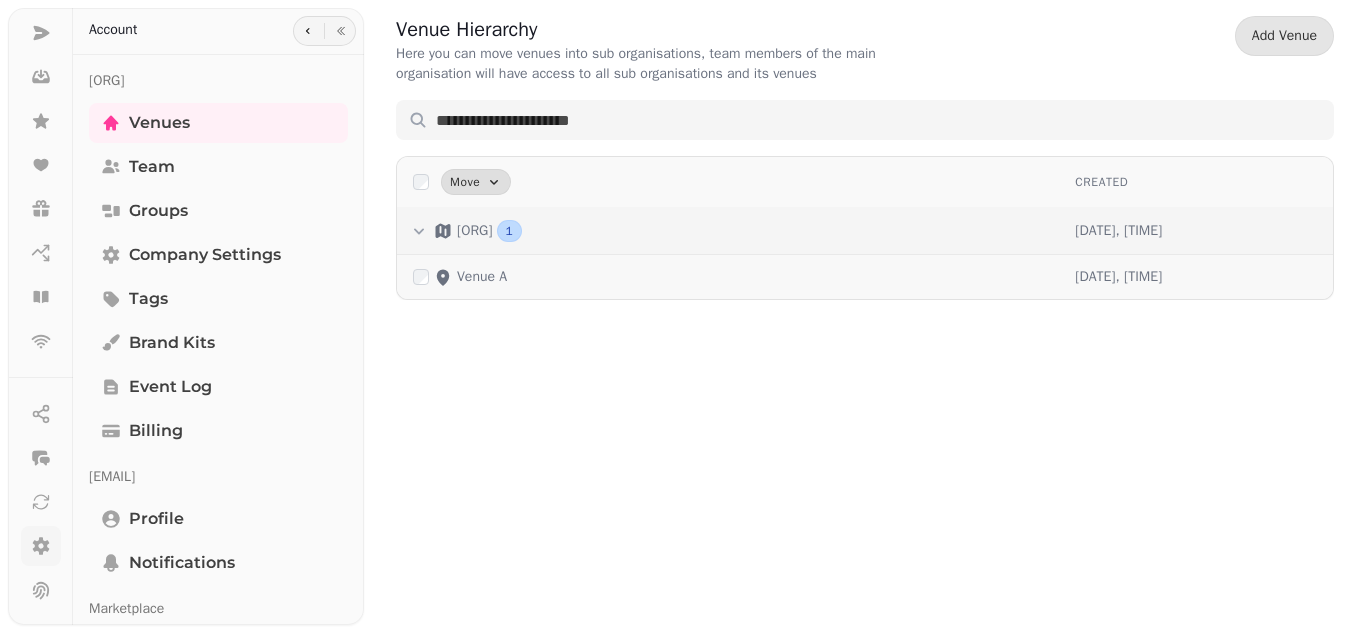 click on "Venue A" at bounding box center (482, 277) 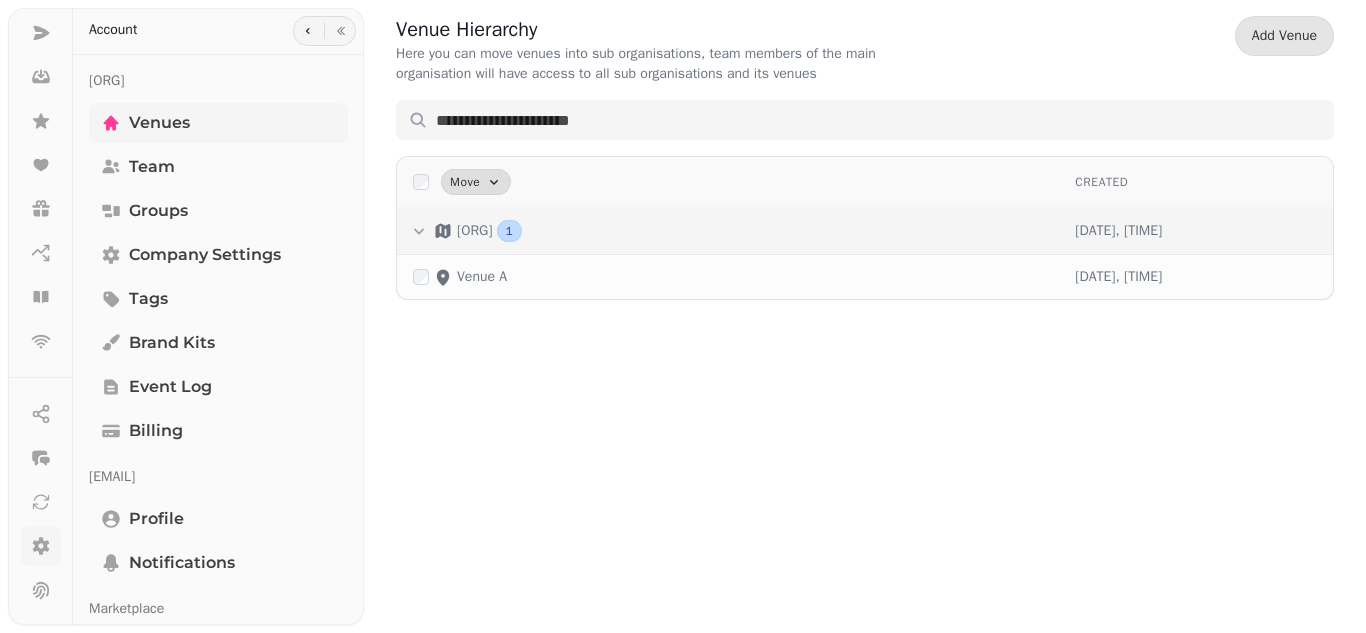 click on "Venues" at bounding box center (218, 123) 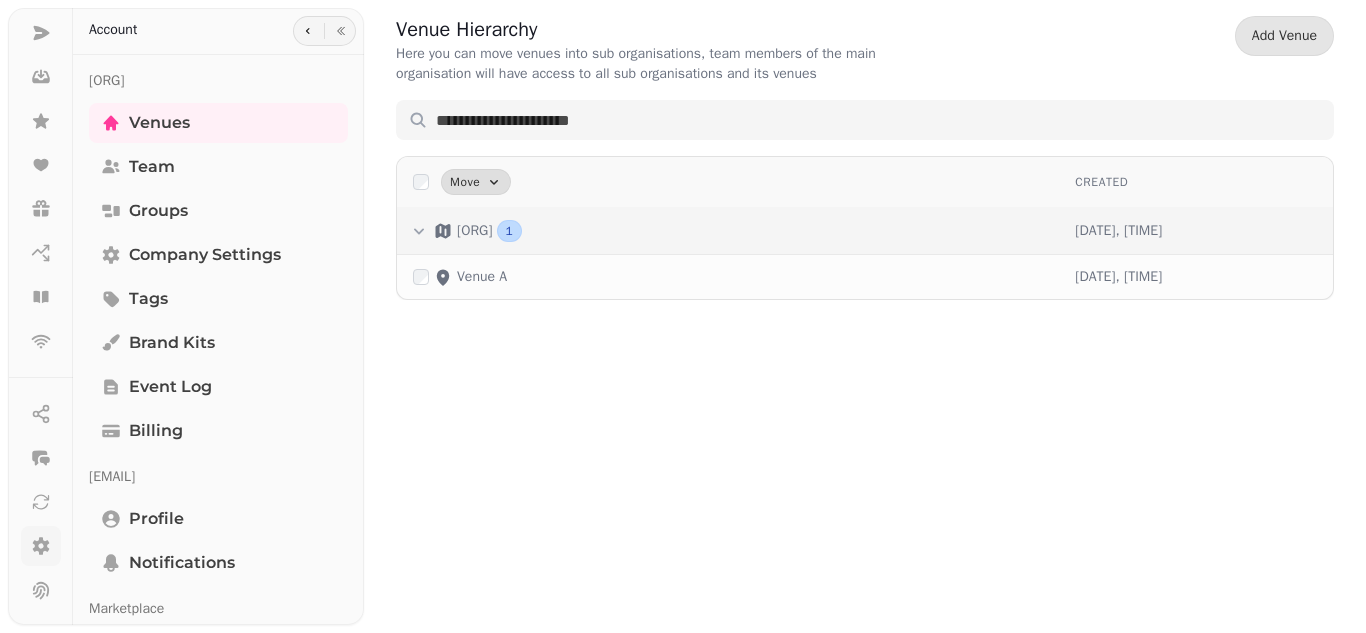drag, startPoint x: 452, startPoint y: 275, endPoint x: 397, endPoint y: 344, distance: 88.23831 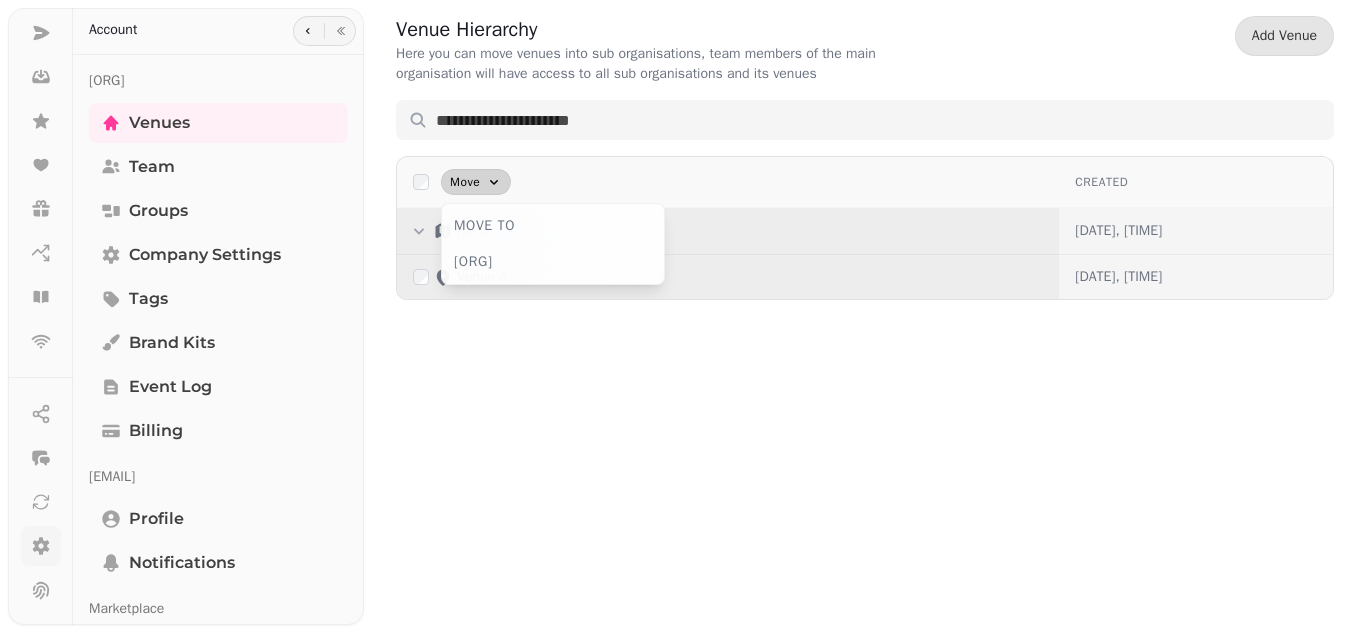 click on "Move" at bounding box center [476, 182] 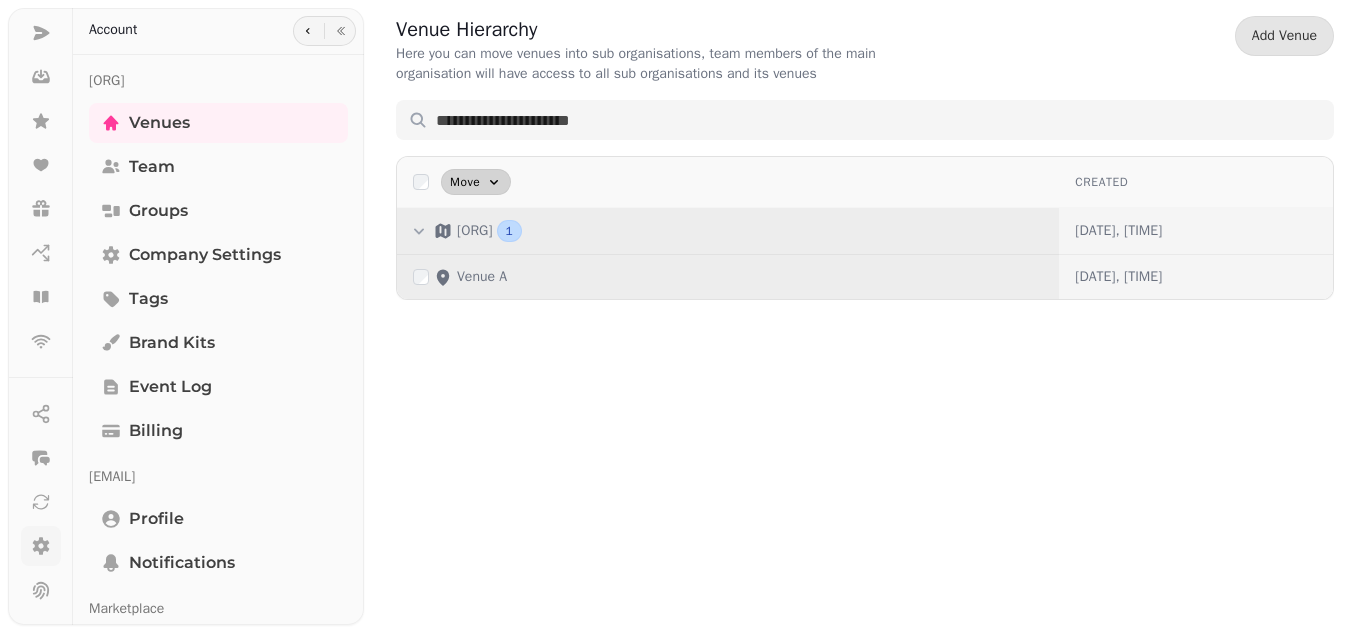 click on "Move" at bounding box center [476, 182] 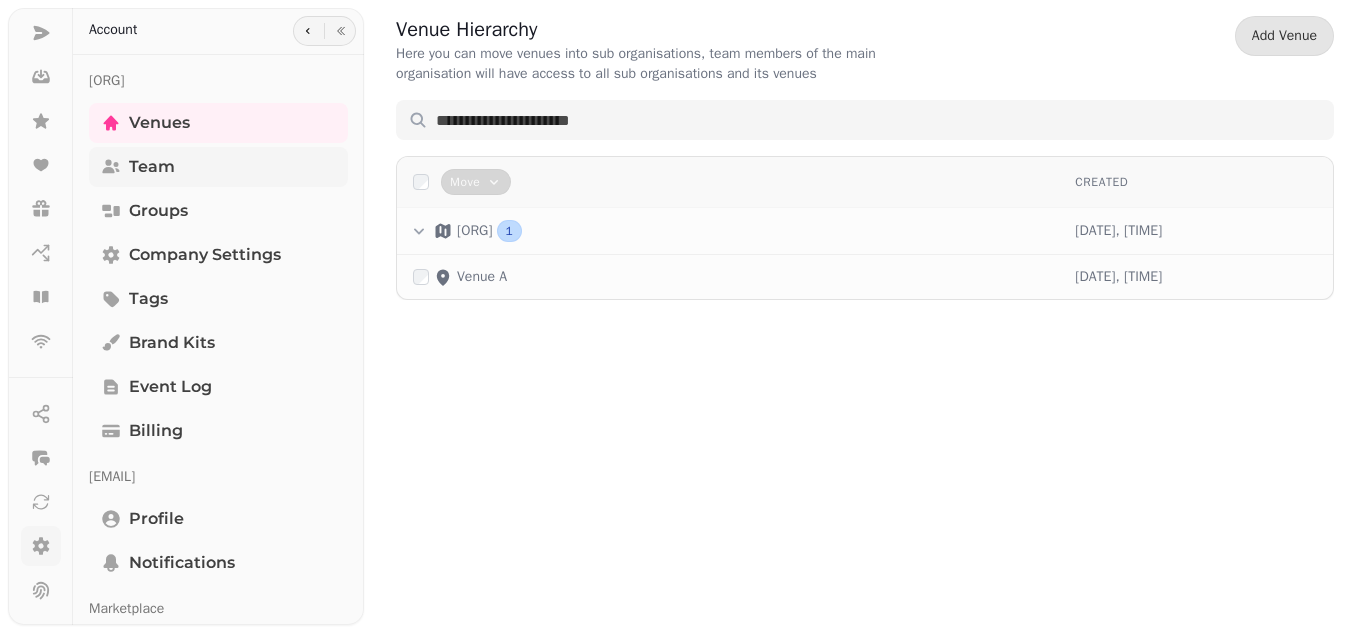 click on "Team" at bounding box center [152, 167] 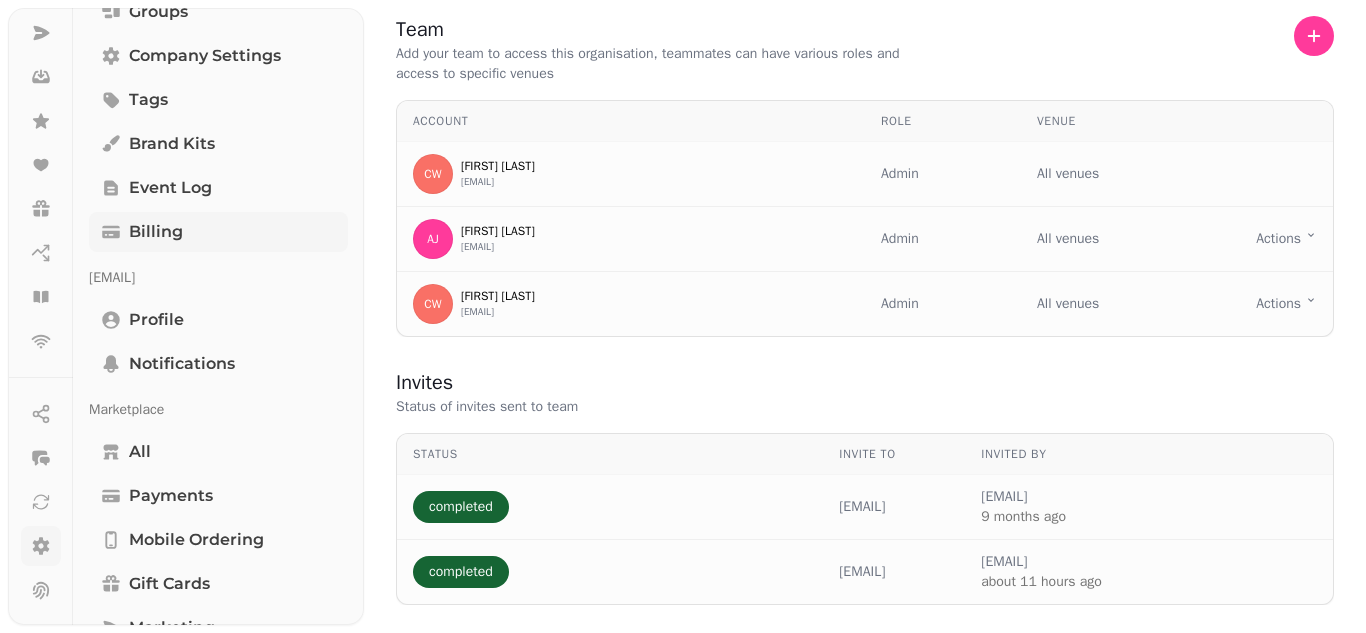 scroll, scrollTop: 200, scrollLeft: 0, axis: vertical 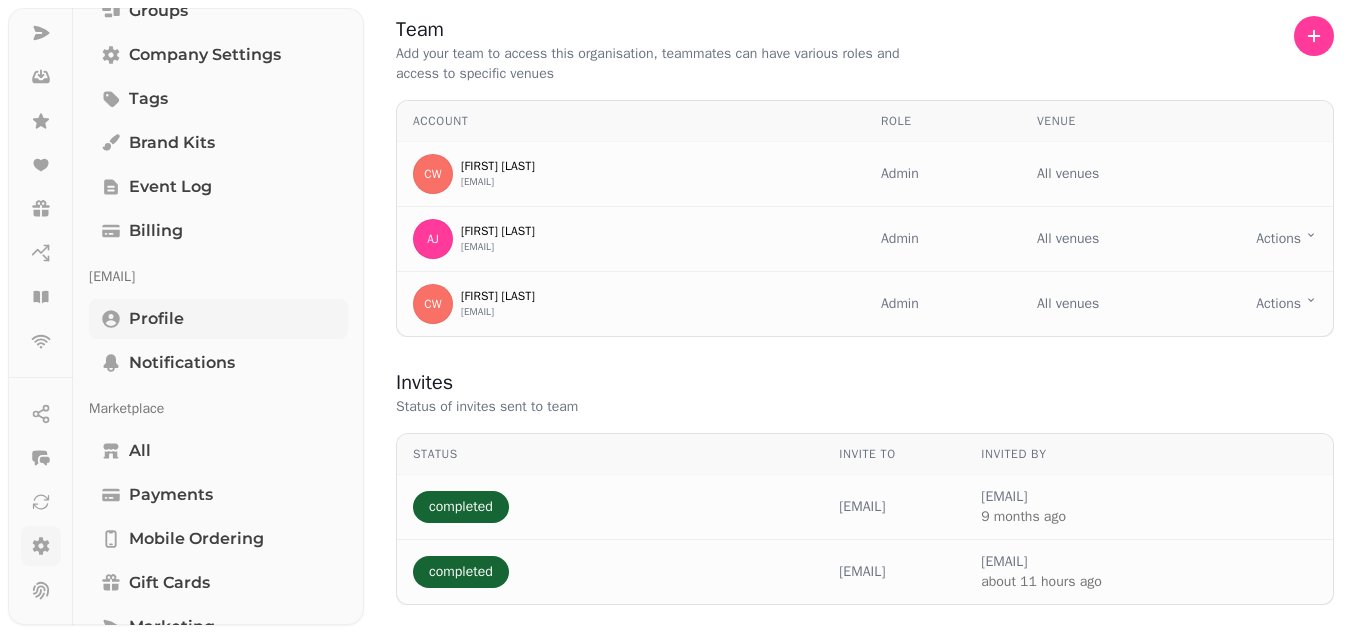 click on "Profile" at bounding box center [156, 319] 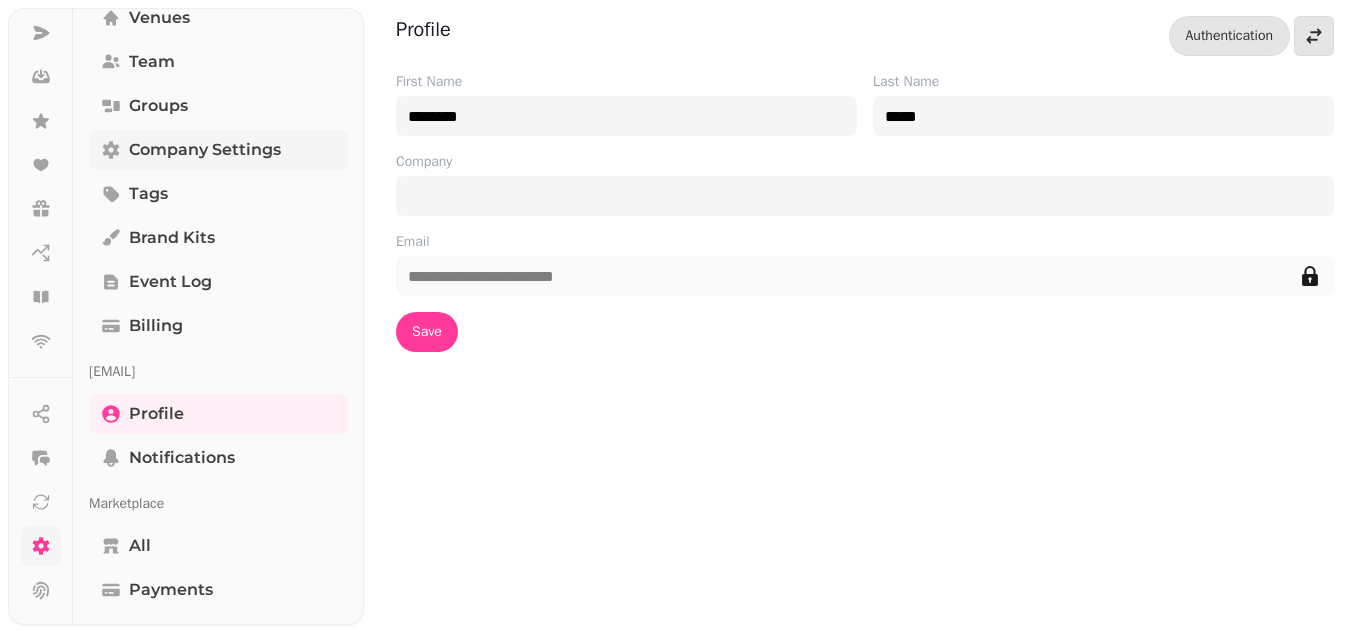 scroll, scrollTop: 0, scrollLeft: 0, axis: both 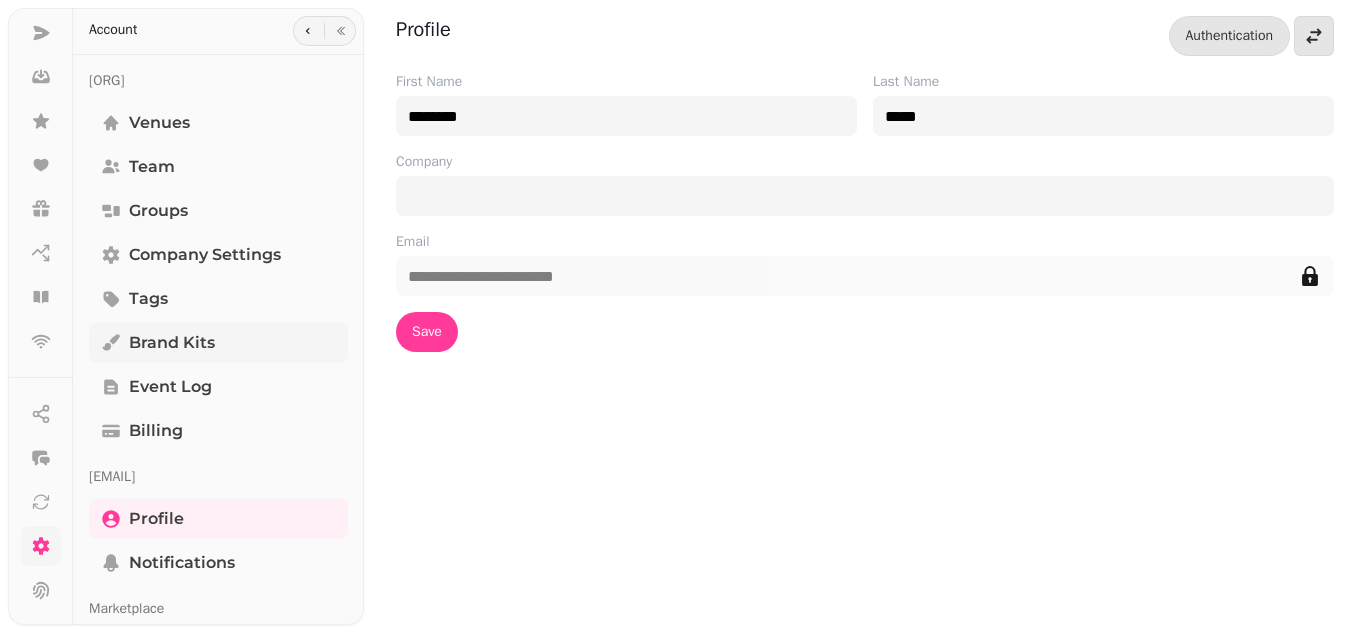 click on "Brand Kits" at bounding box center (172, 343) 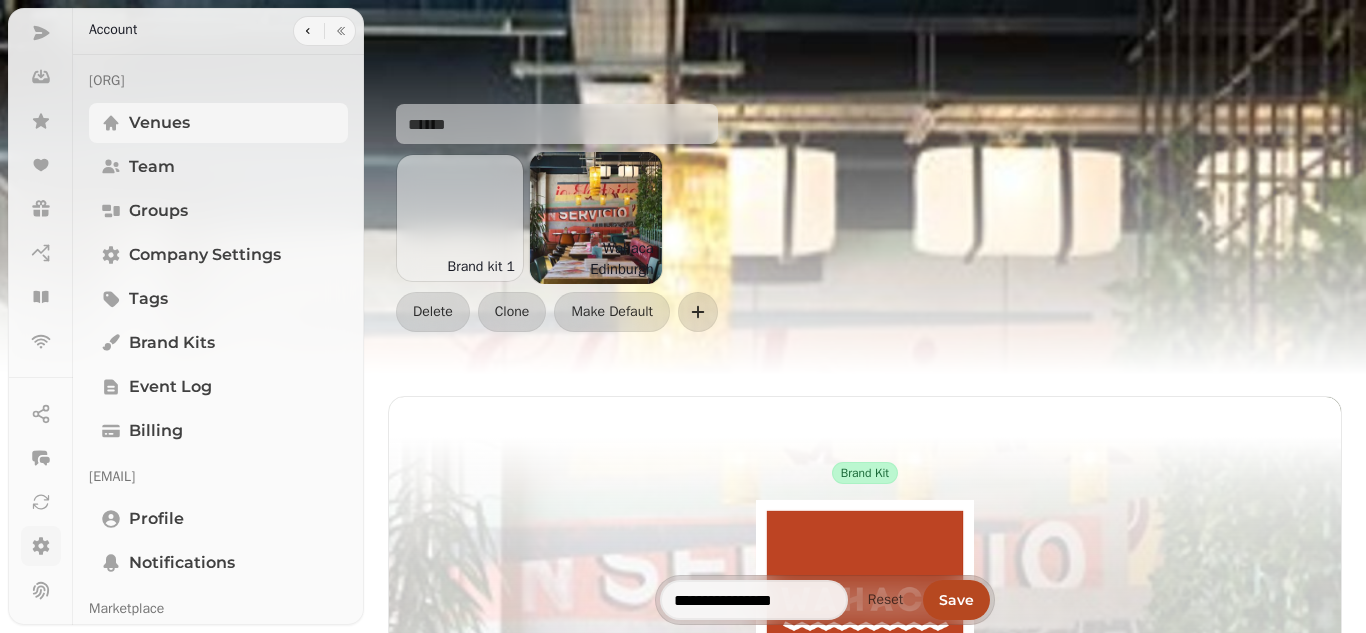 click on "Venues" at bounding box center (159, 123) 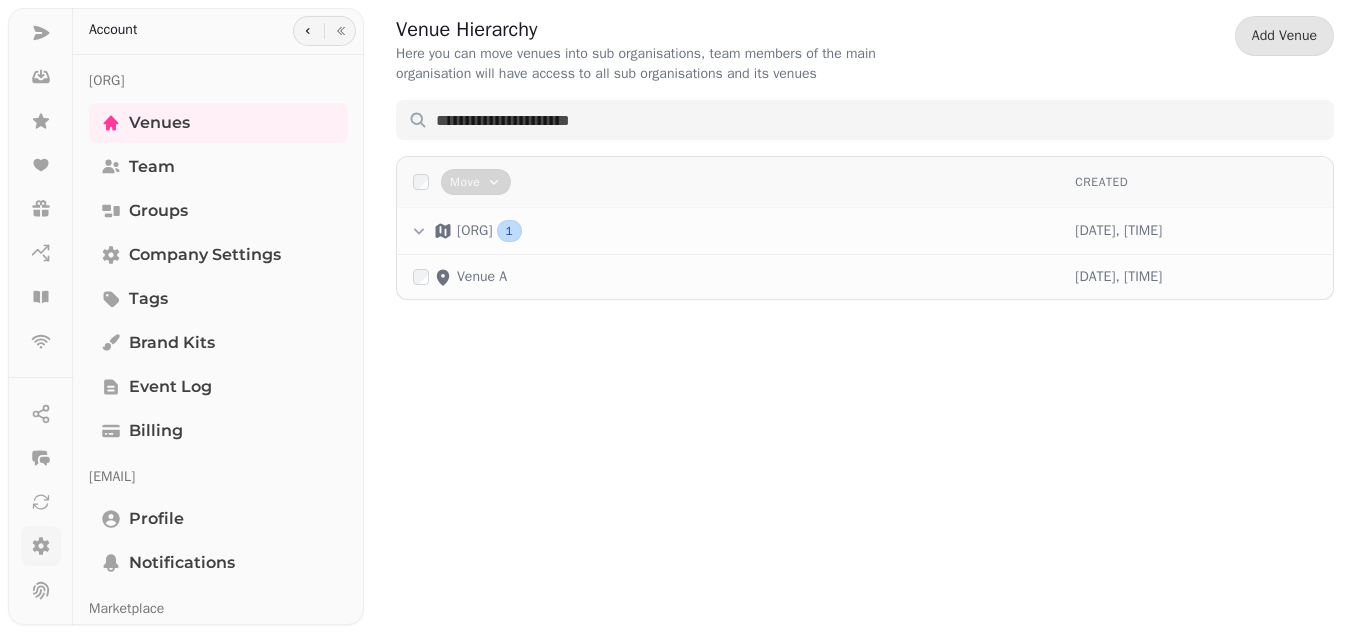 click 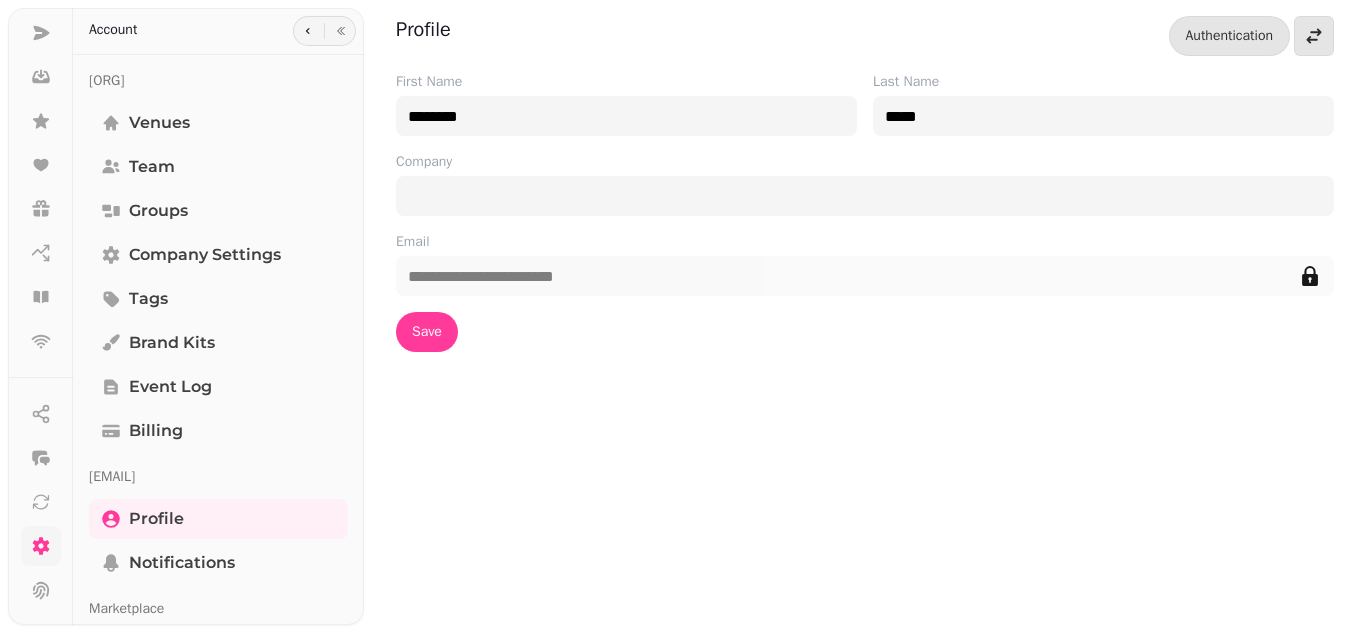 click 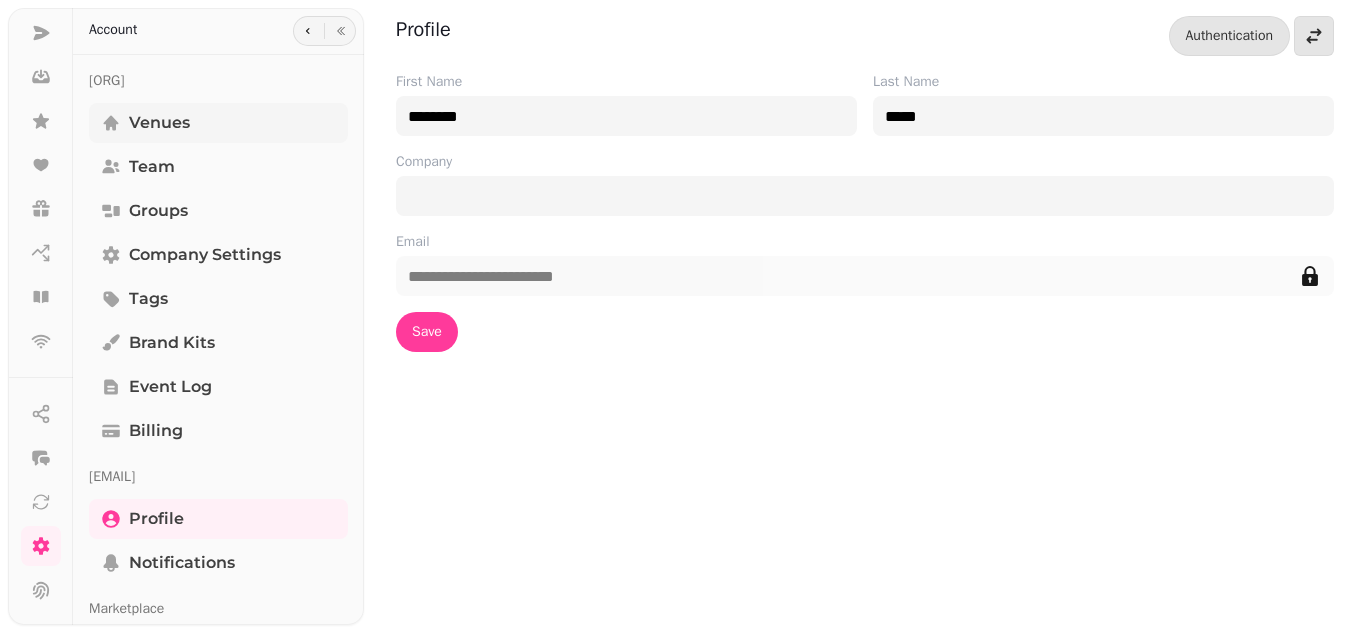click on "Venues" at bounding box center [159, 123] 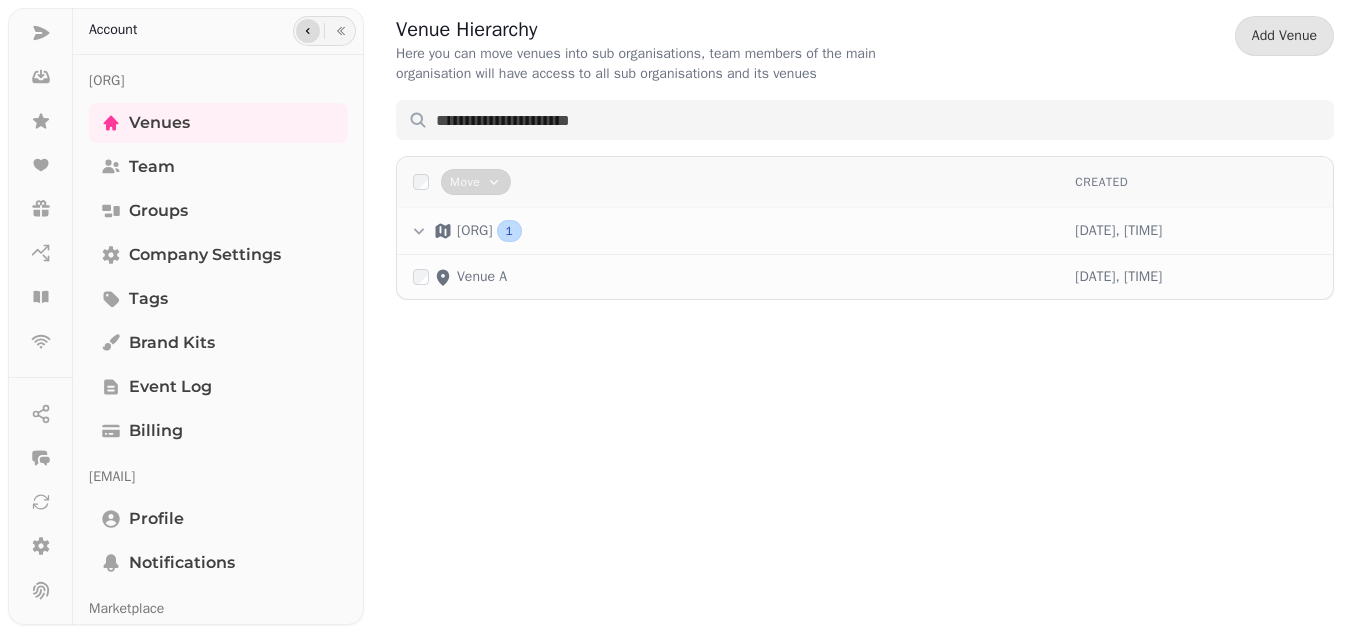 click 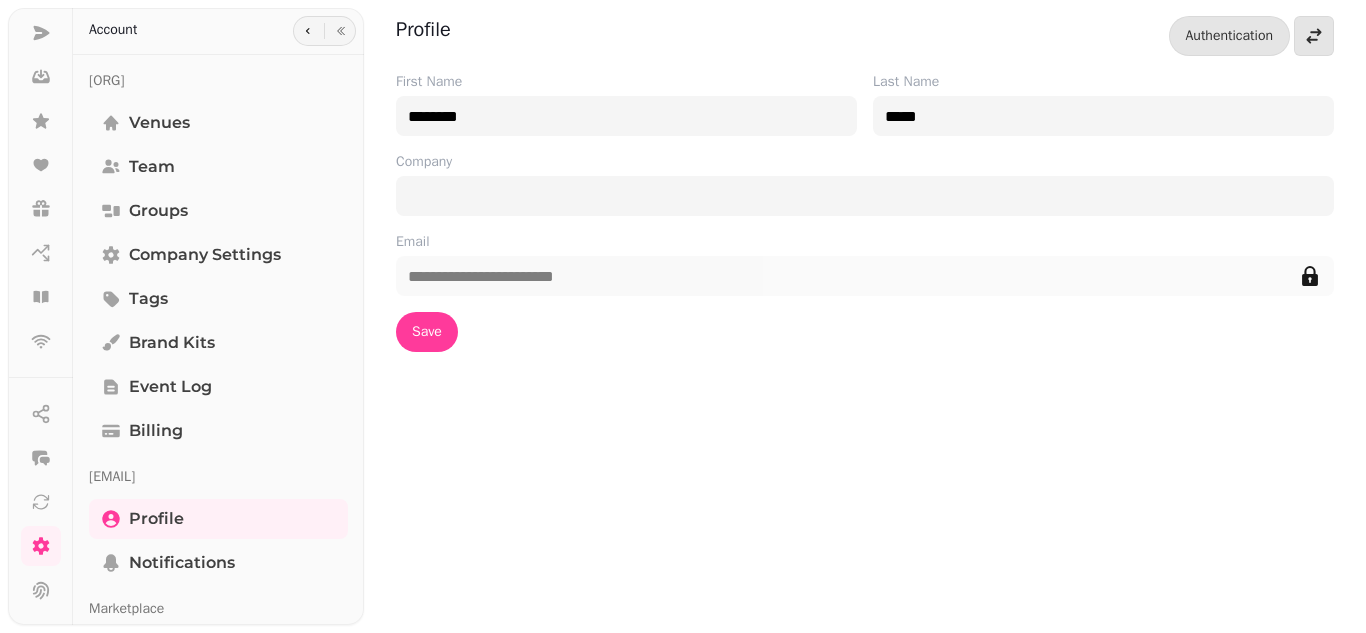 click at bounding box center (341, 31) 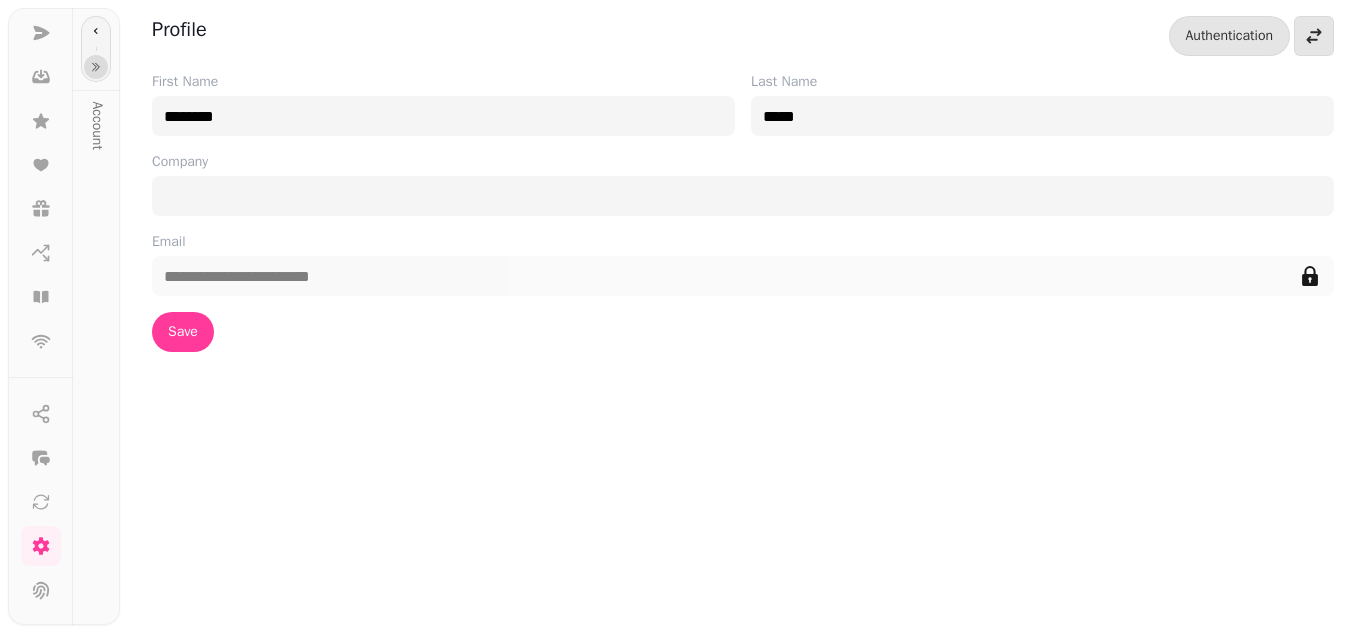 click at bounding box center (96, 67) 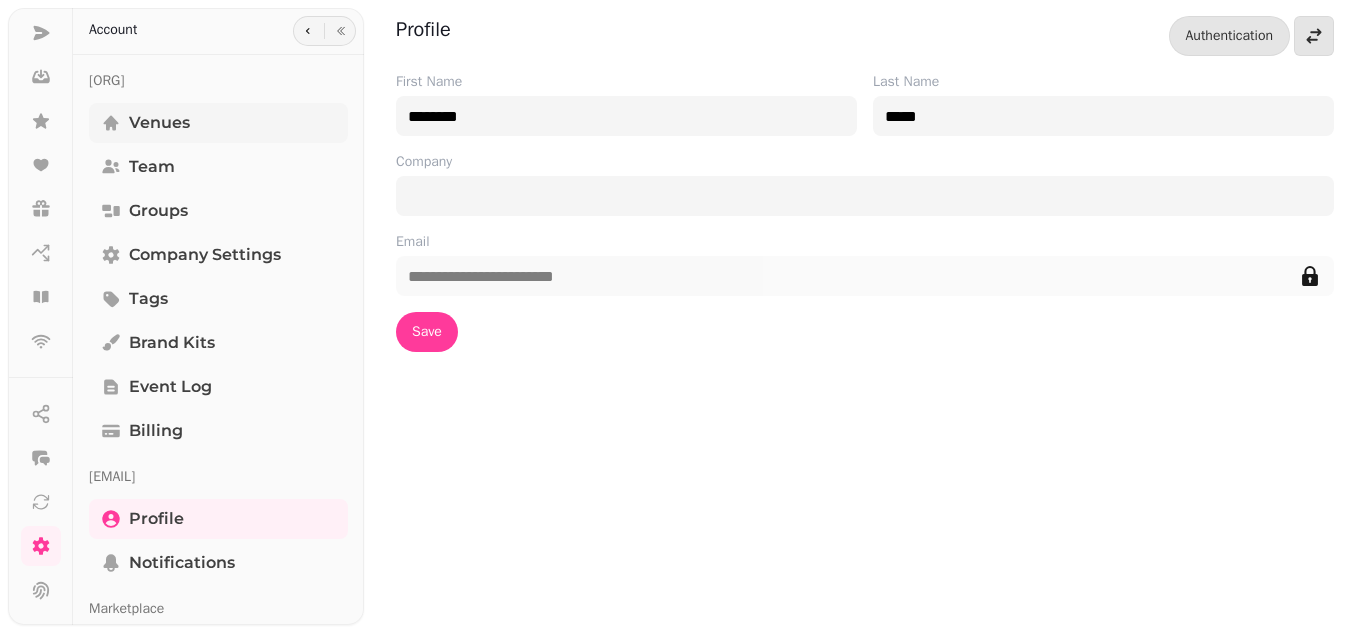 click on "Venues" at bounding box center [159, 123] 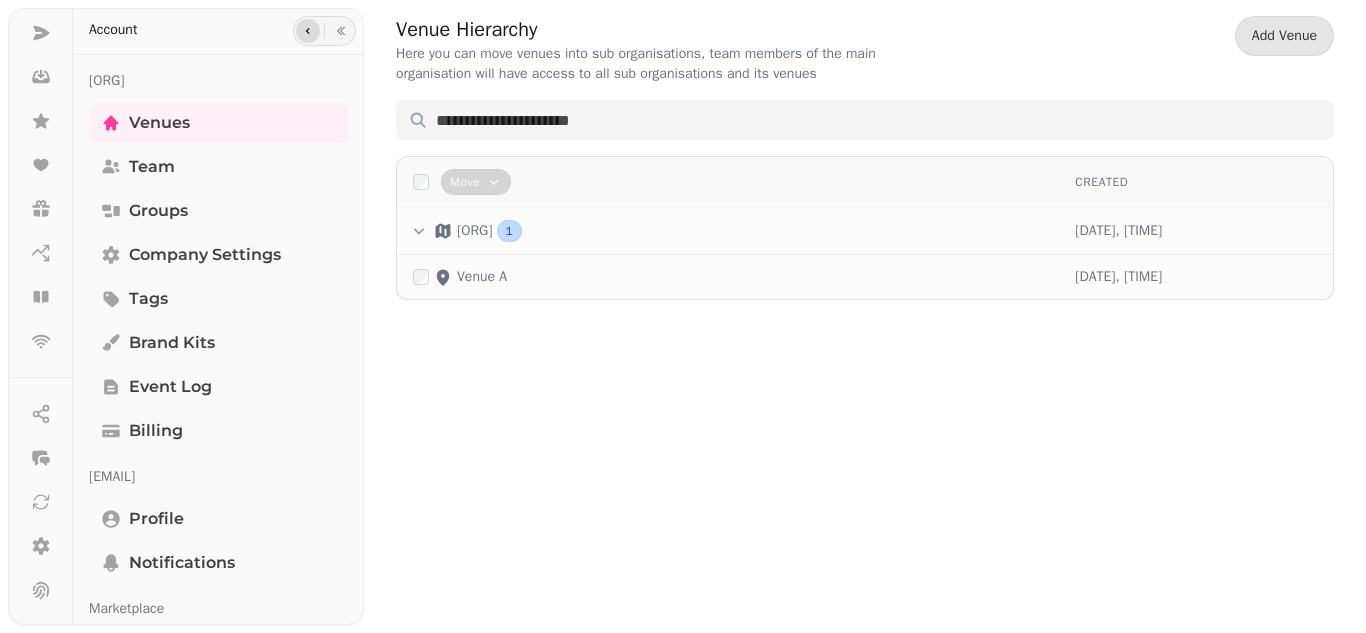 click 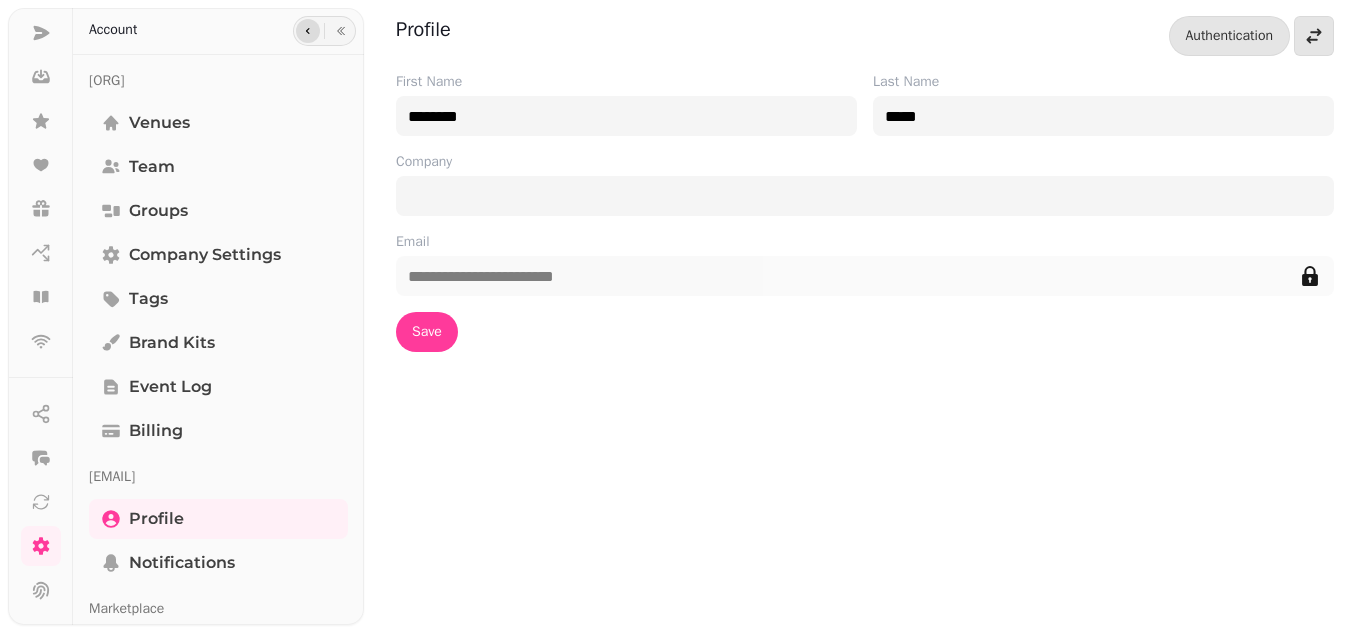 click 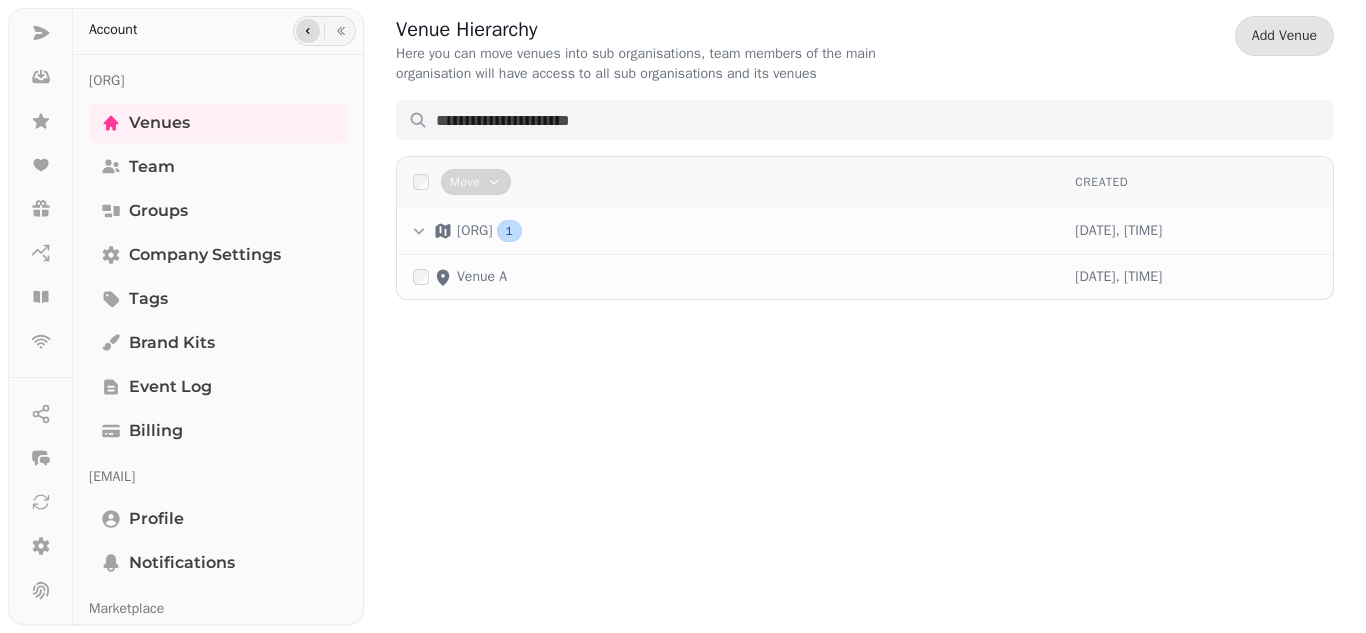 click 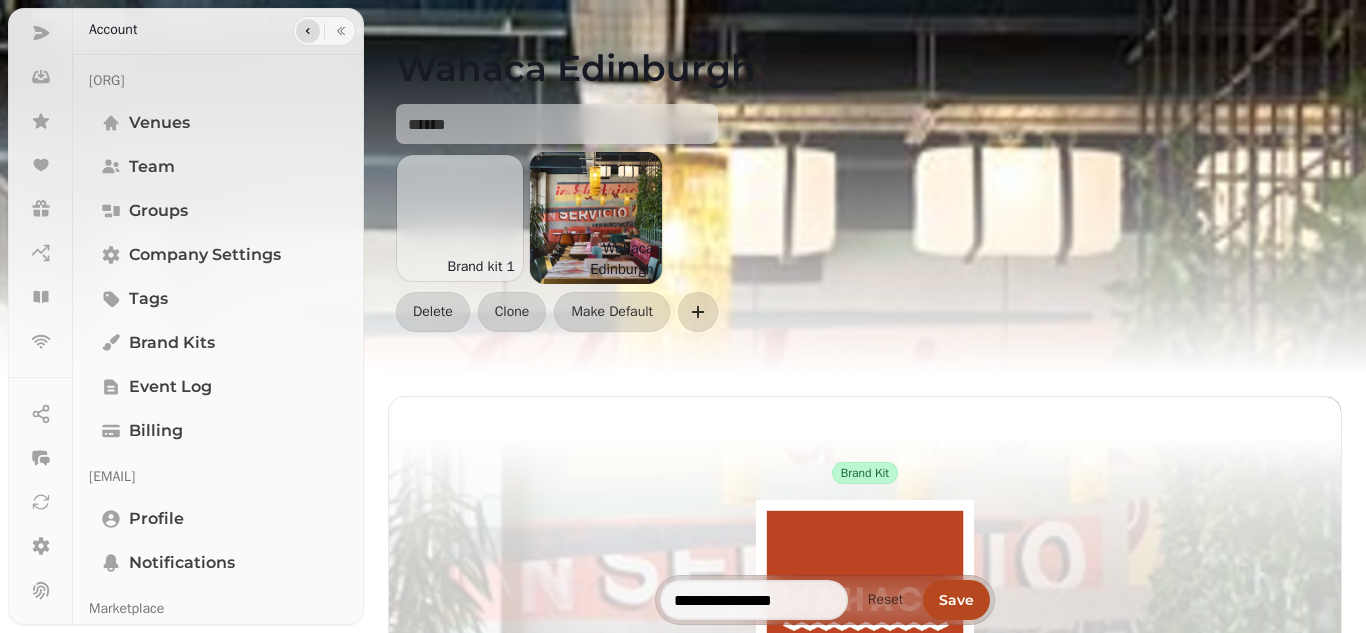 click 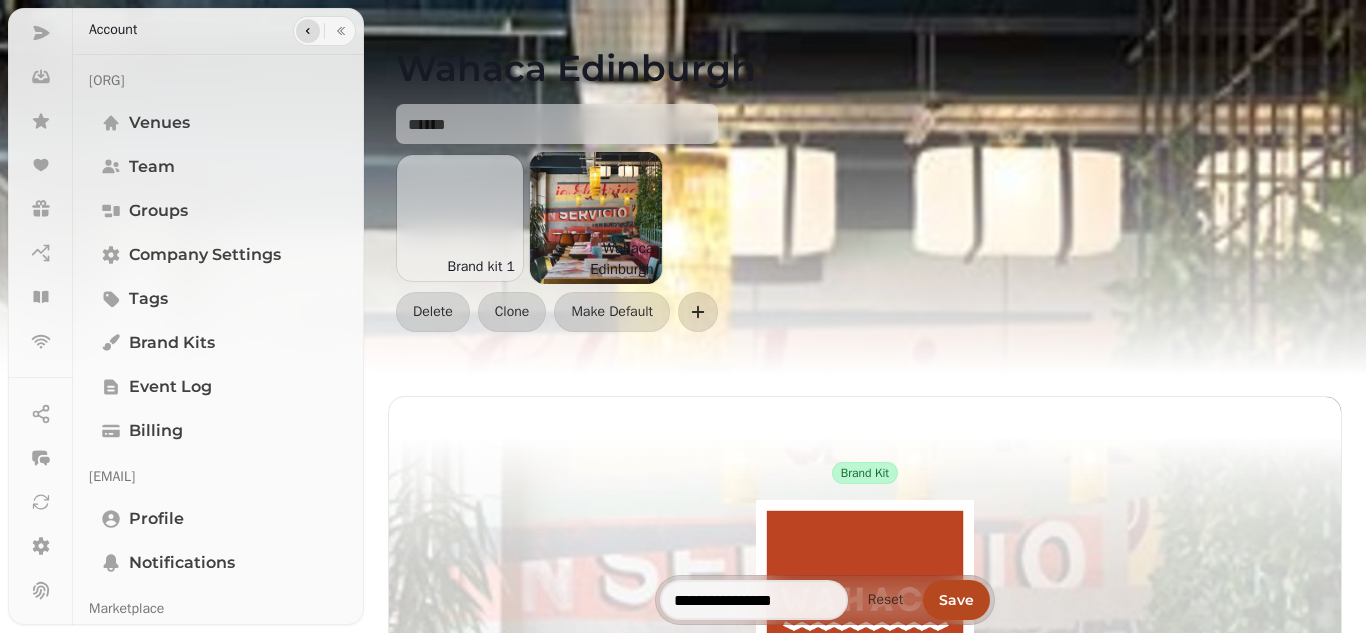 click 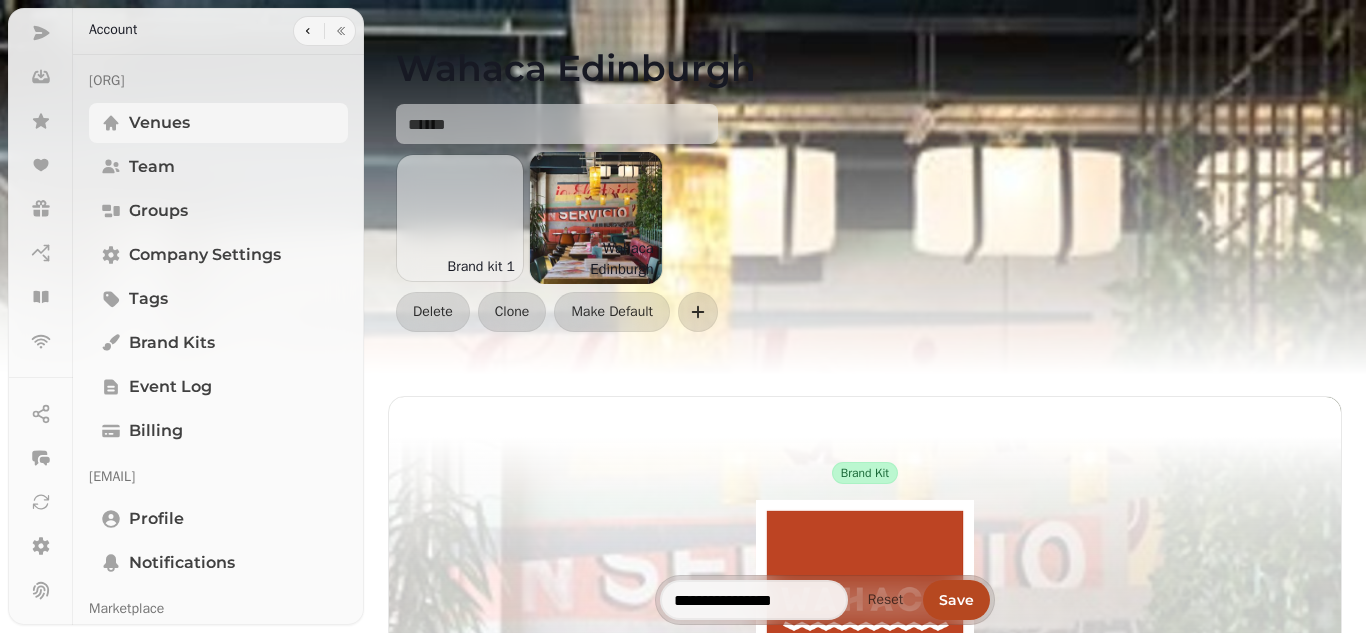 click on "Venues" at bounding box center [159, 123] 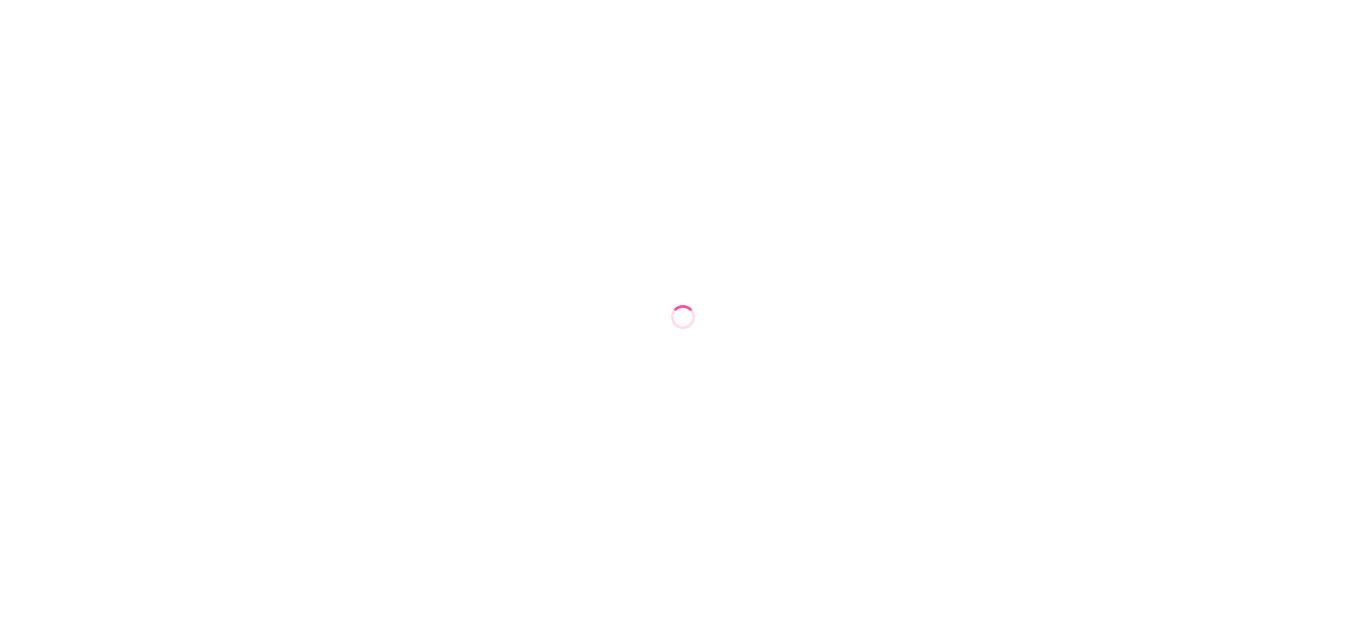 scroll, scrollTop: 0, scrollLeft: 0, axis: both 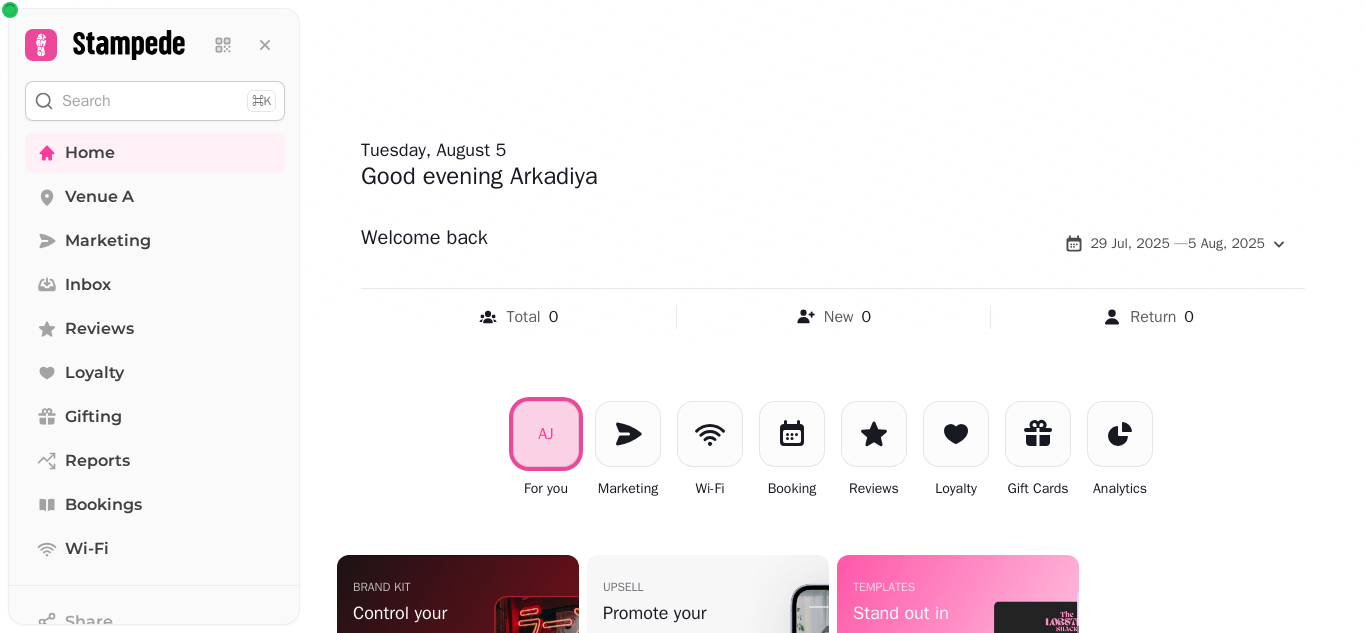 click 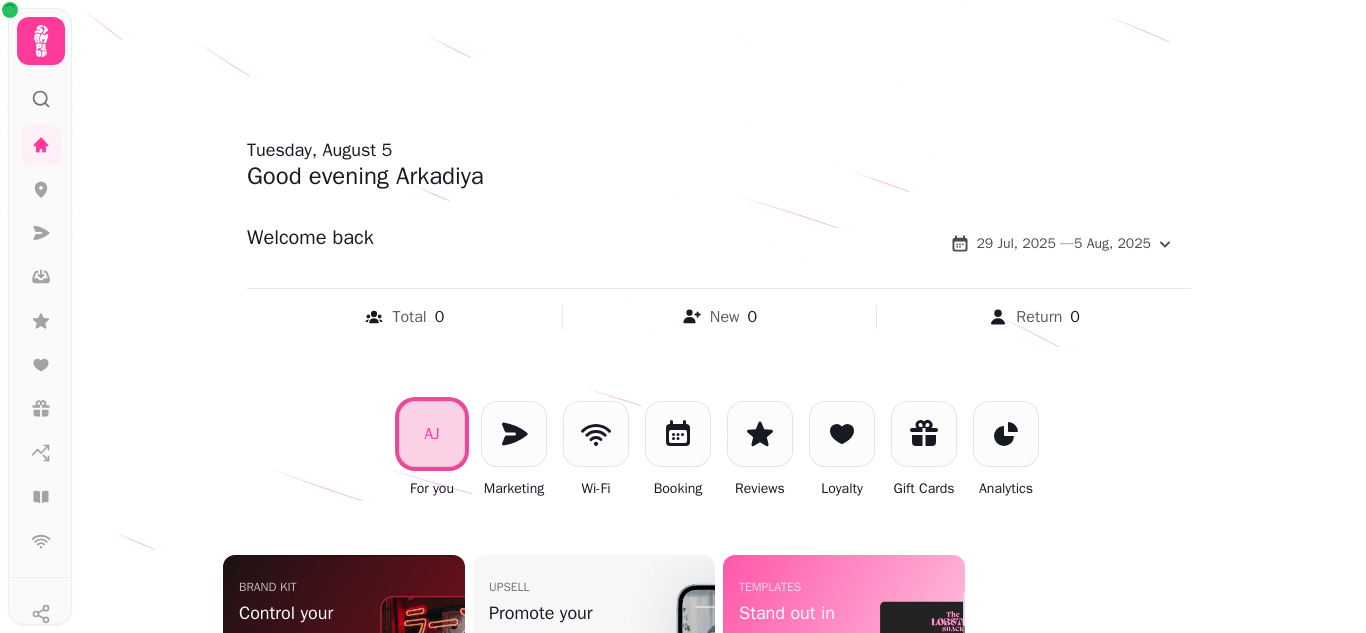 click 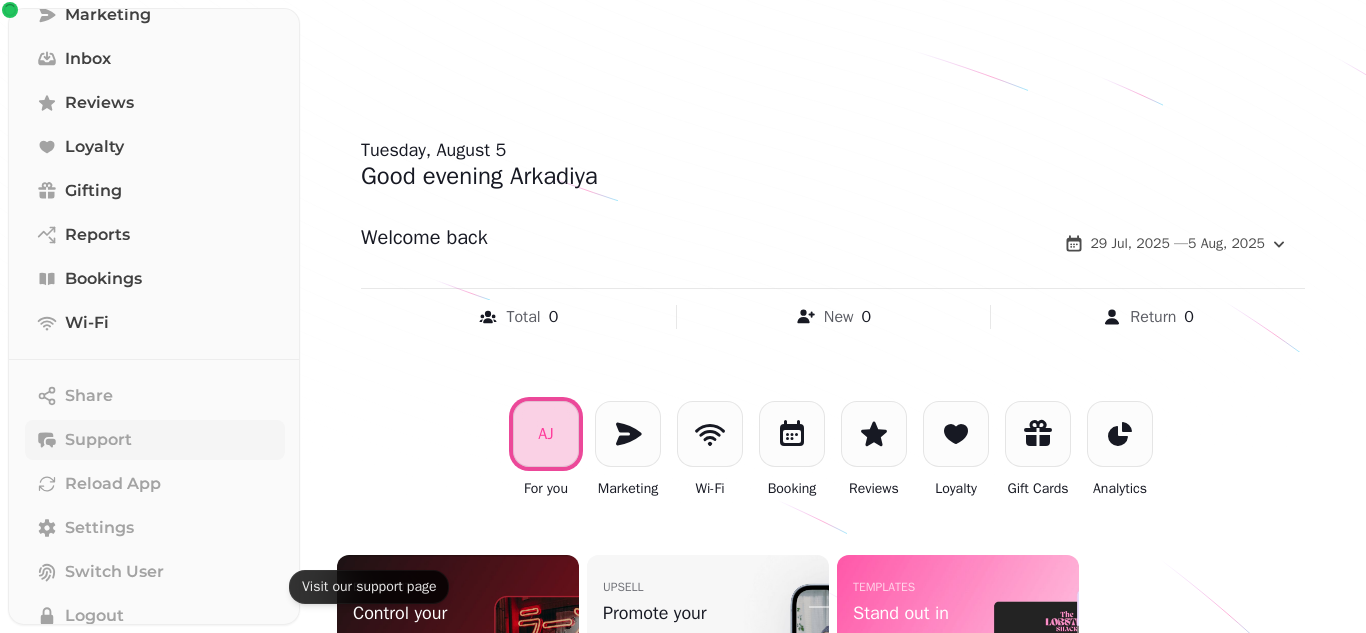 scroll, scrollTop: 0, scrollLeft: 0, axis: both 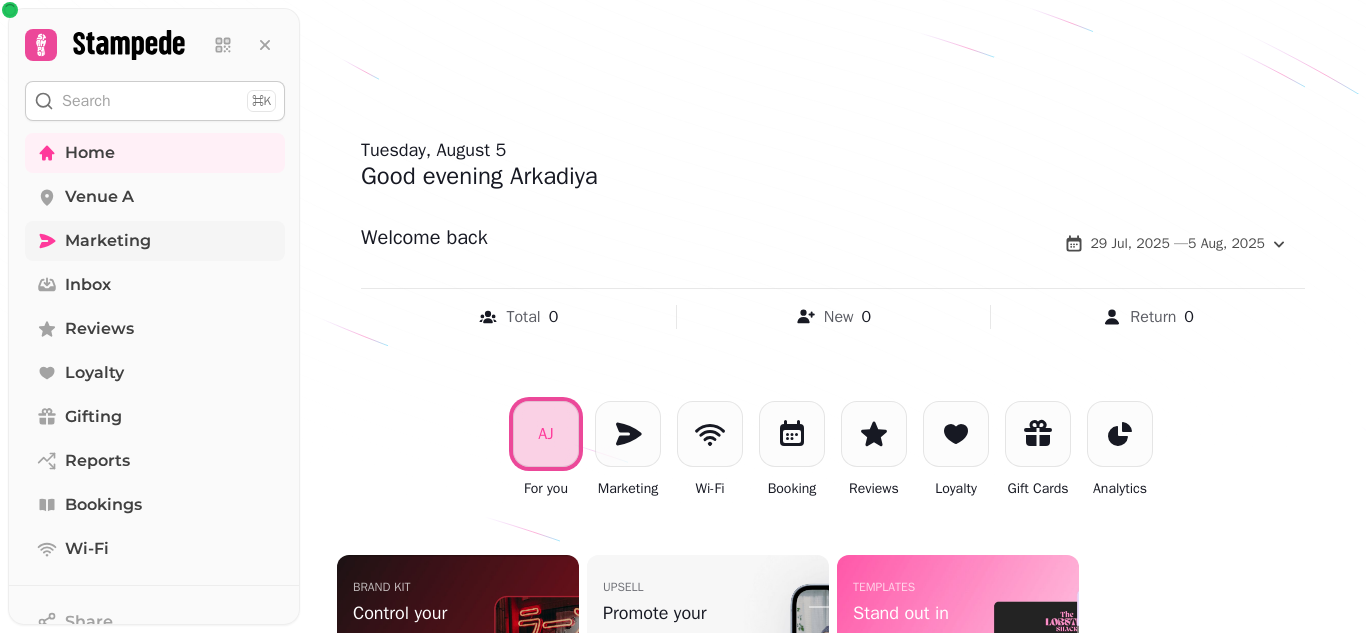 click on "Marketing" at bounding box center [108, 241] 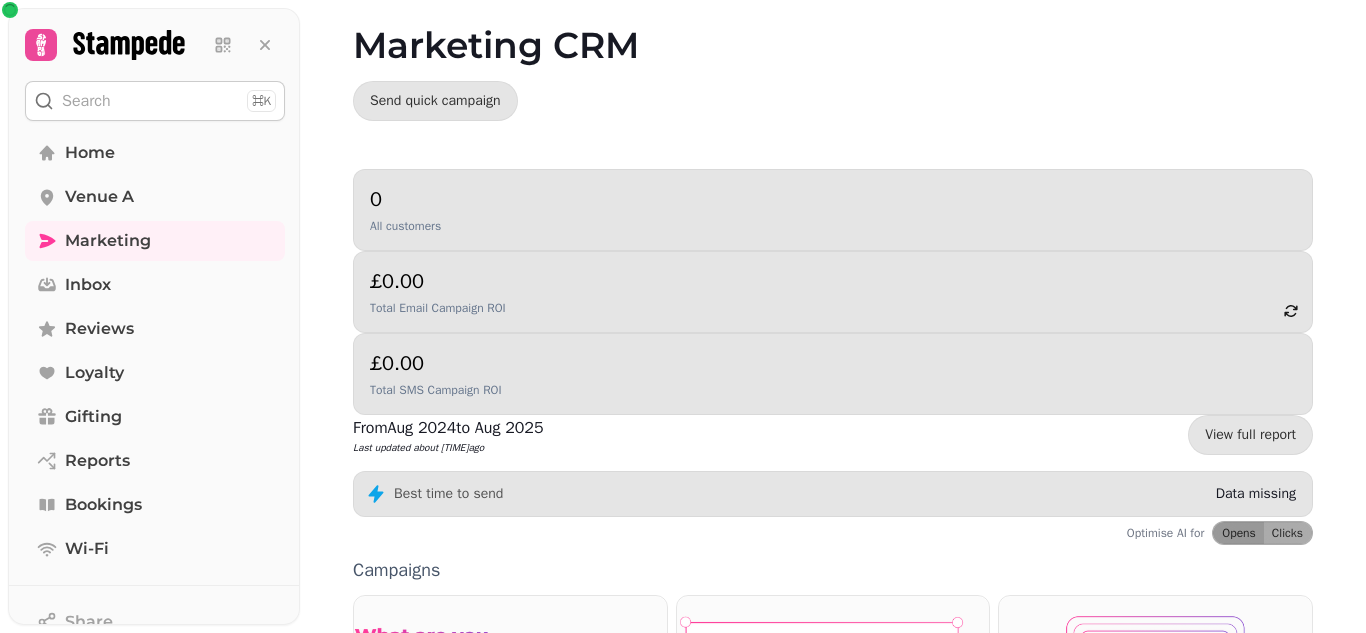 scroll, scrollTop: 0, scrollLeft: 0, axis: both 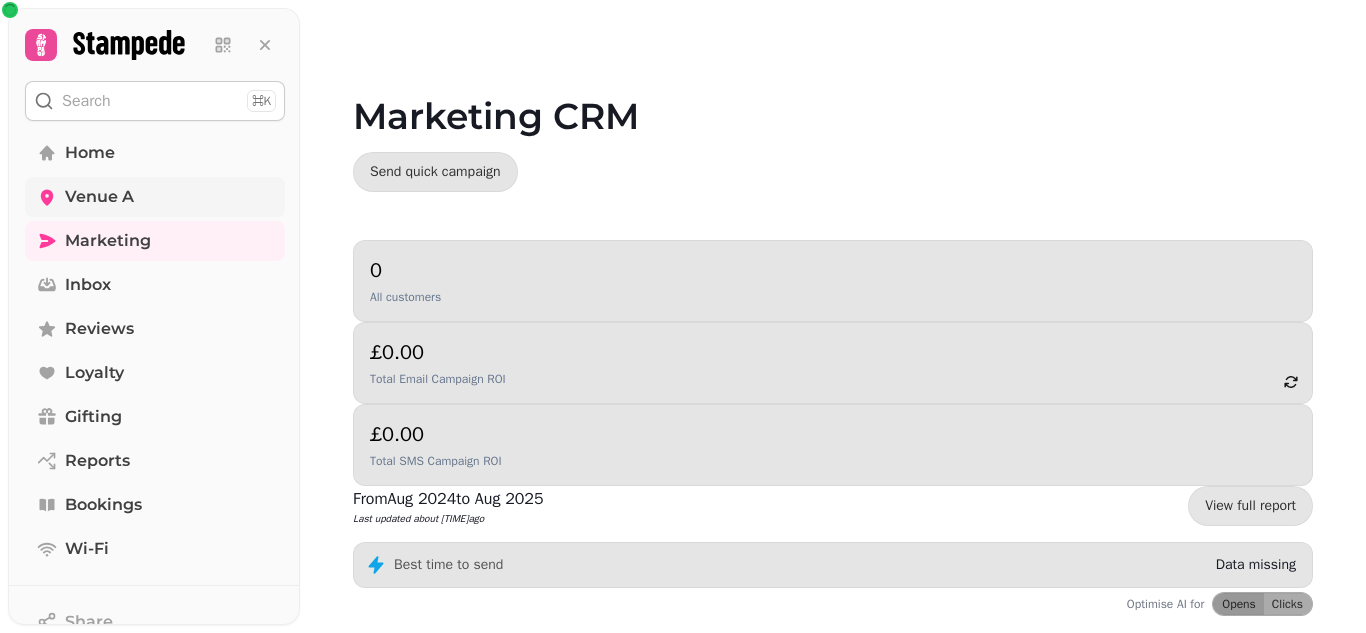 click on "Venue A" at bounding box center (99, 197) 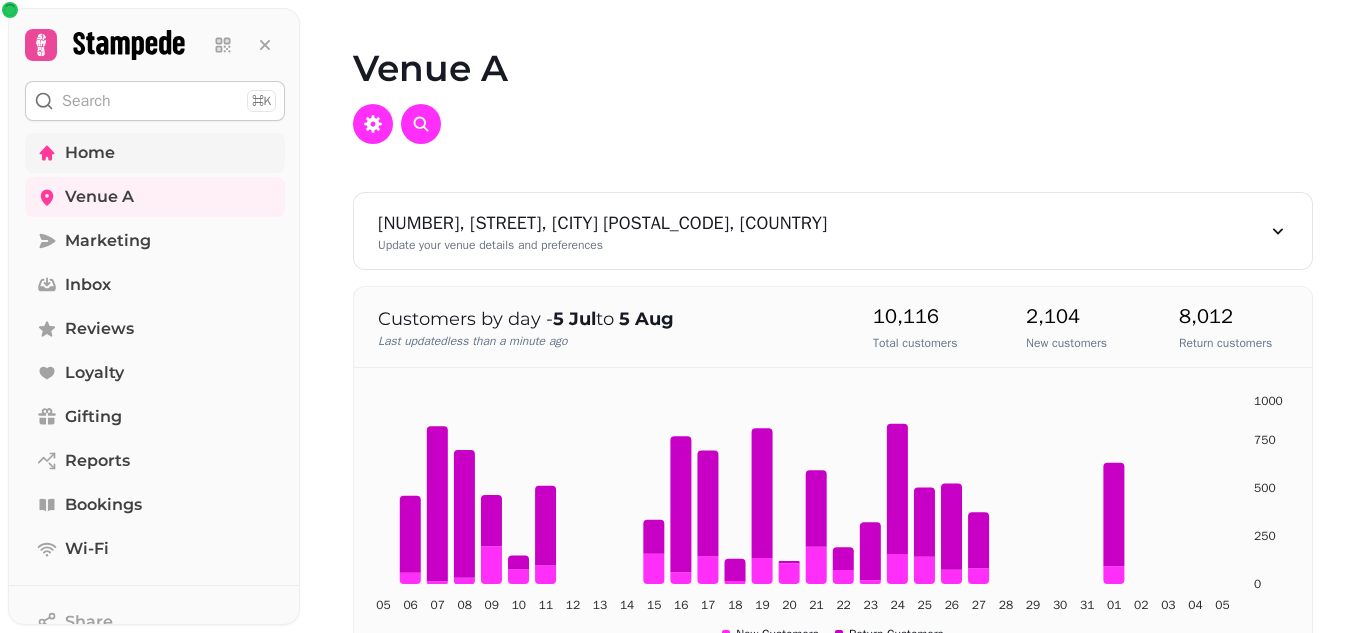 click on "Home" at bounding box center [90, 153] 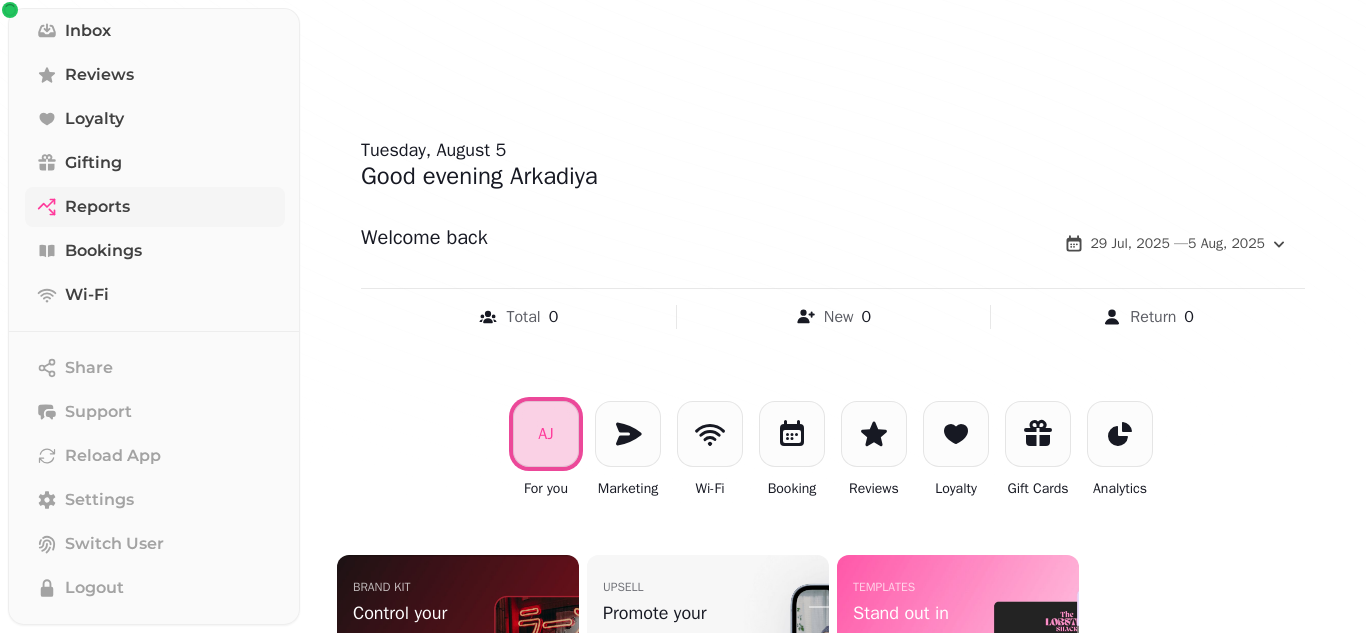 scroll, scrollTop: 300, scrollLeft: 0, axis: vertical 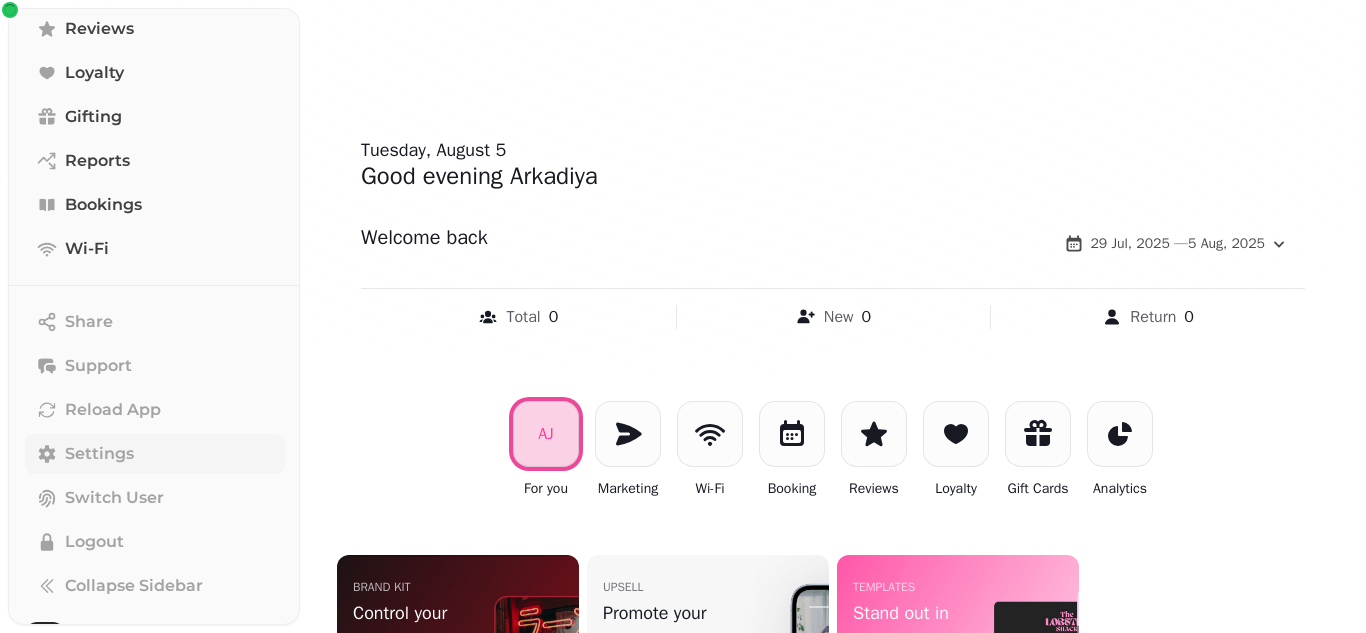 click on "Settings" at bounding box center (99, 454) 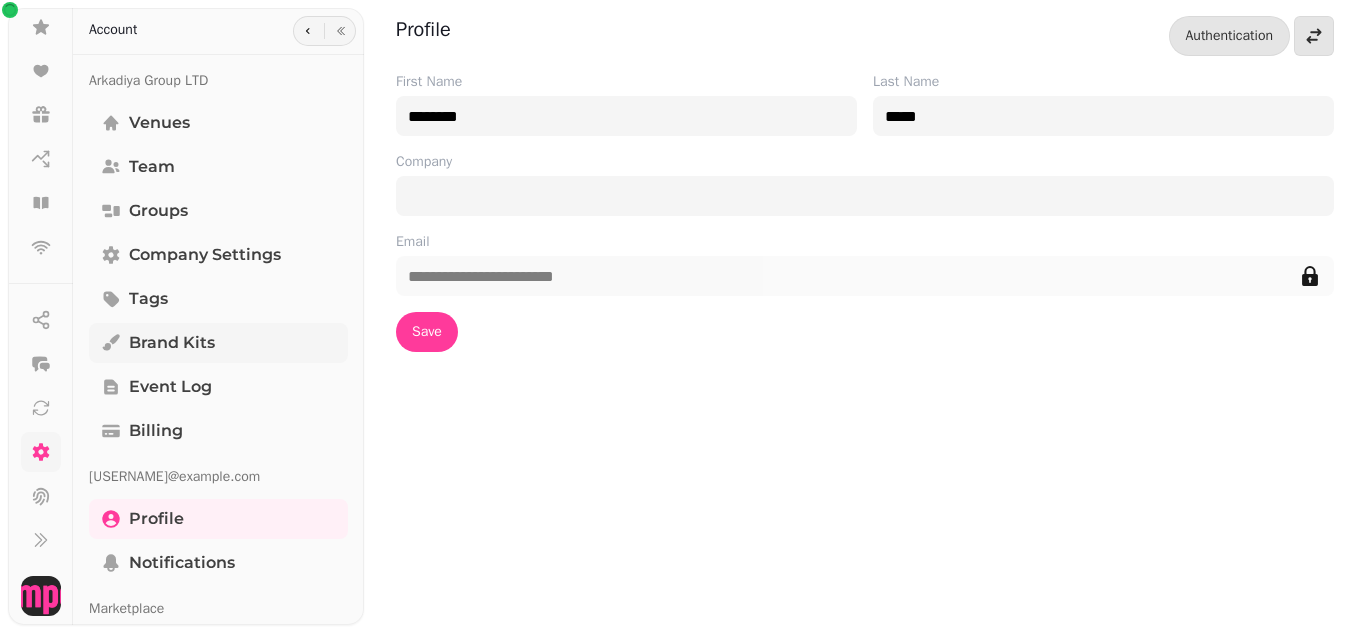 click on "Brand Kits" at bounding box center (172, 343) 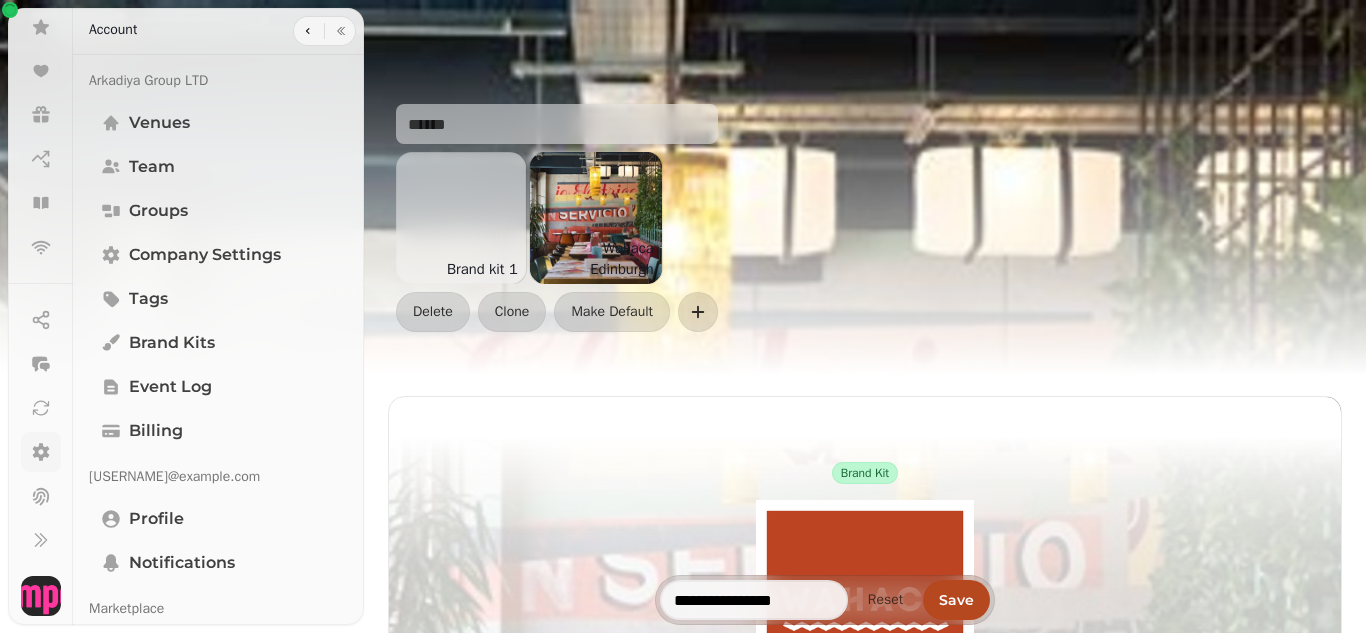 click at bounding box center (460, 218) 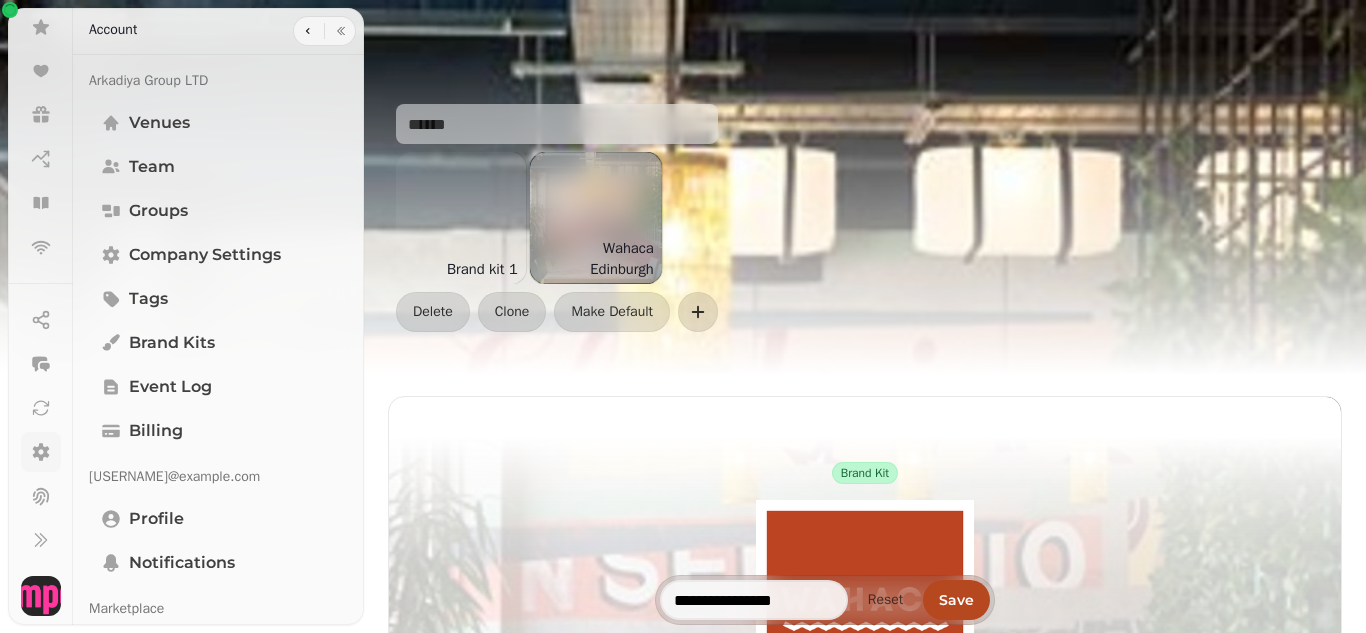 type on "**********" 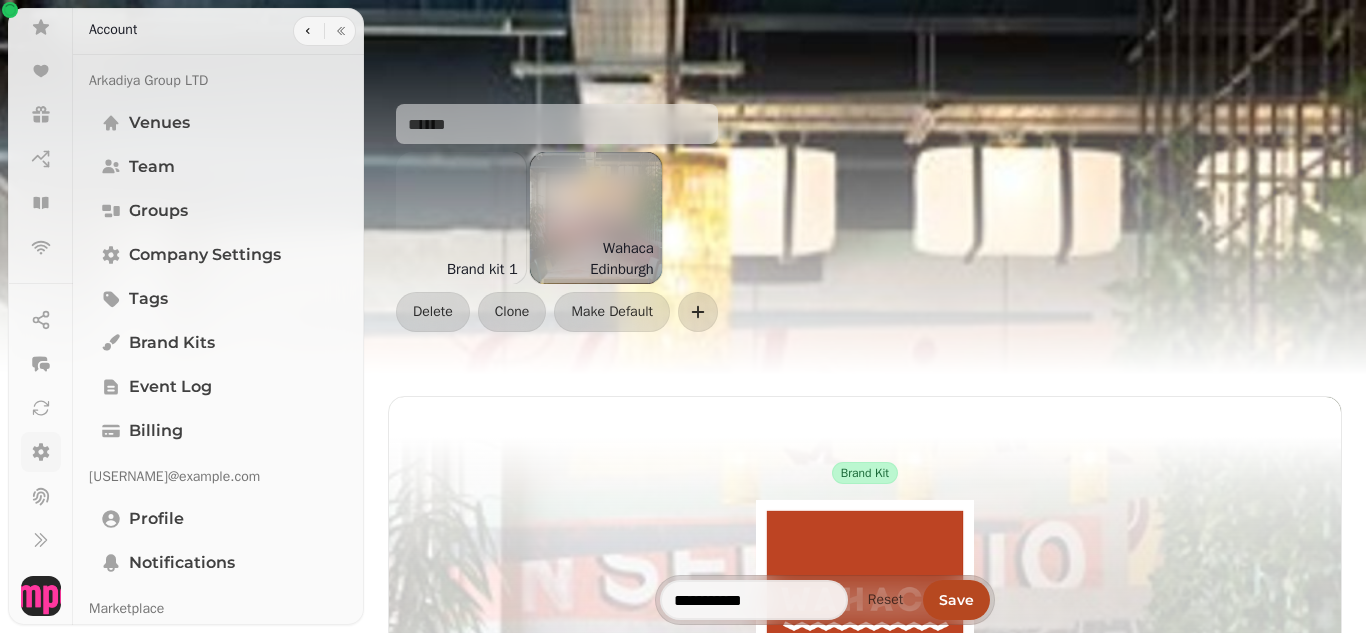type on "*******" 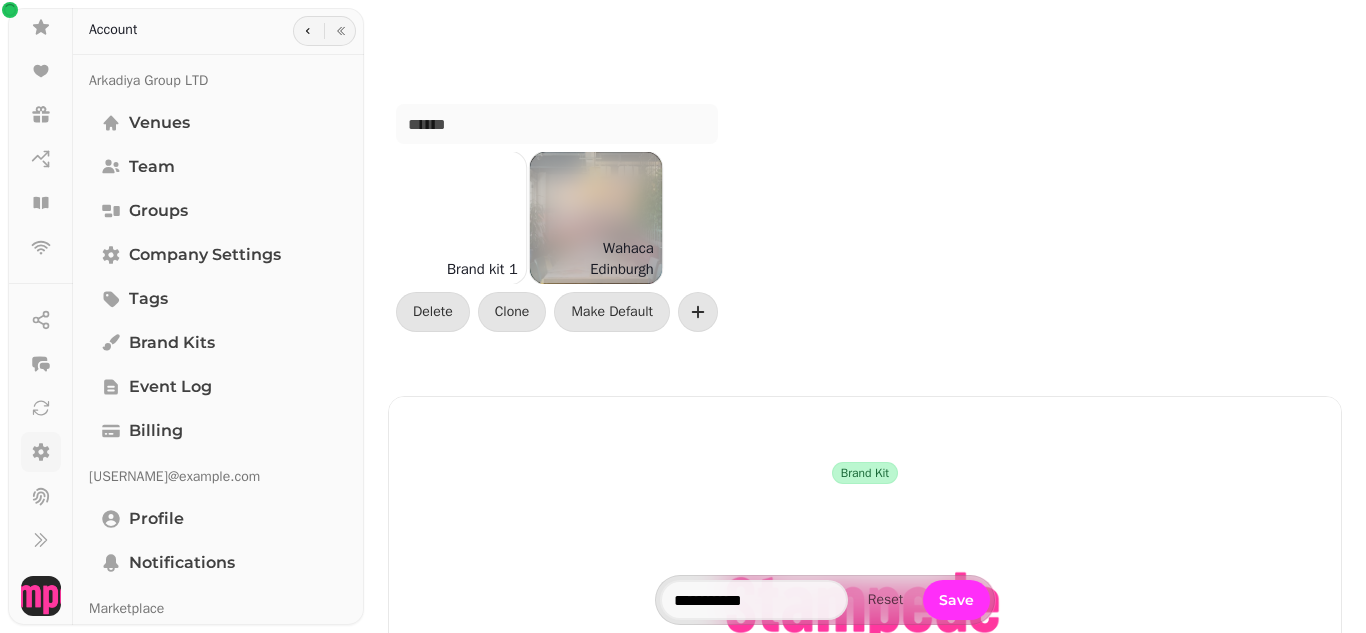 click at bounding box center [596, 218] 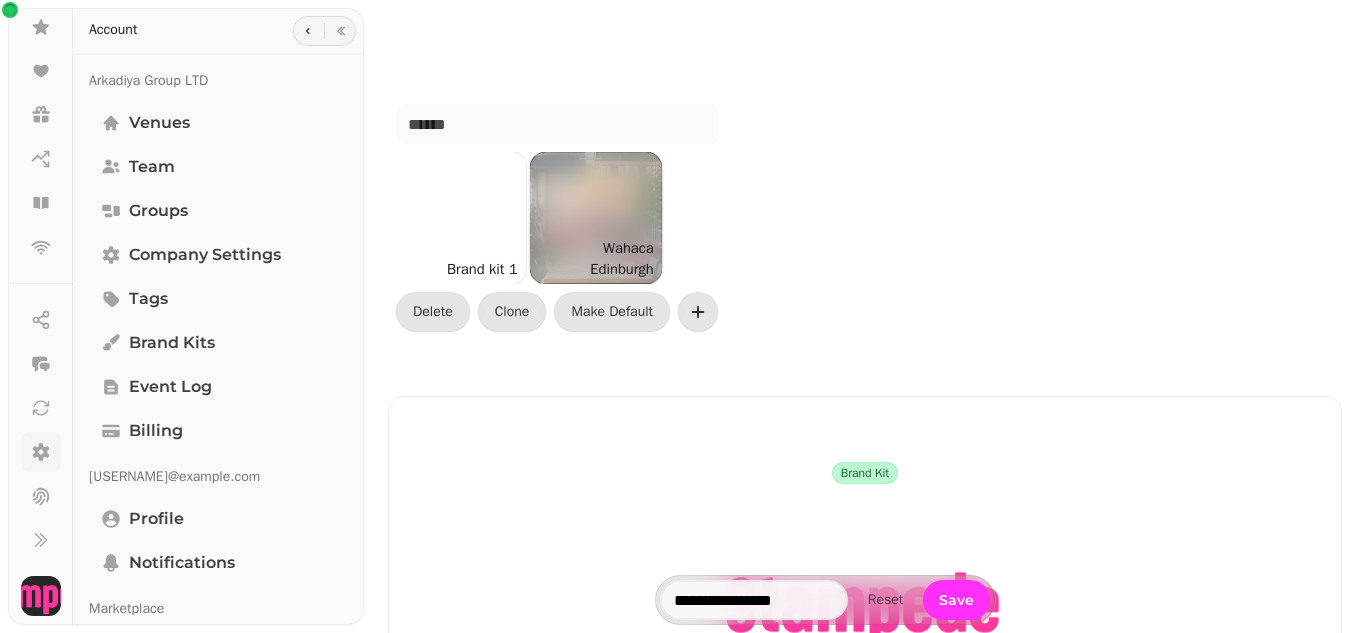 type on "*******" 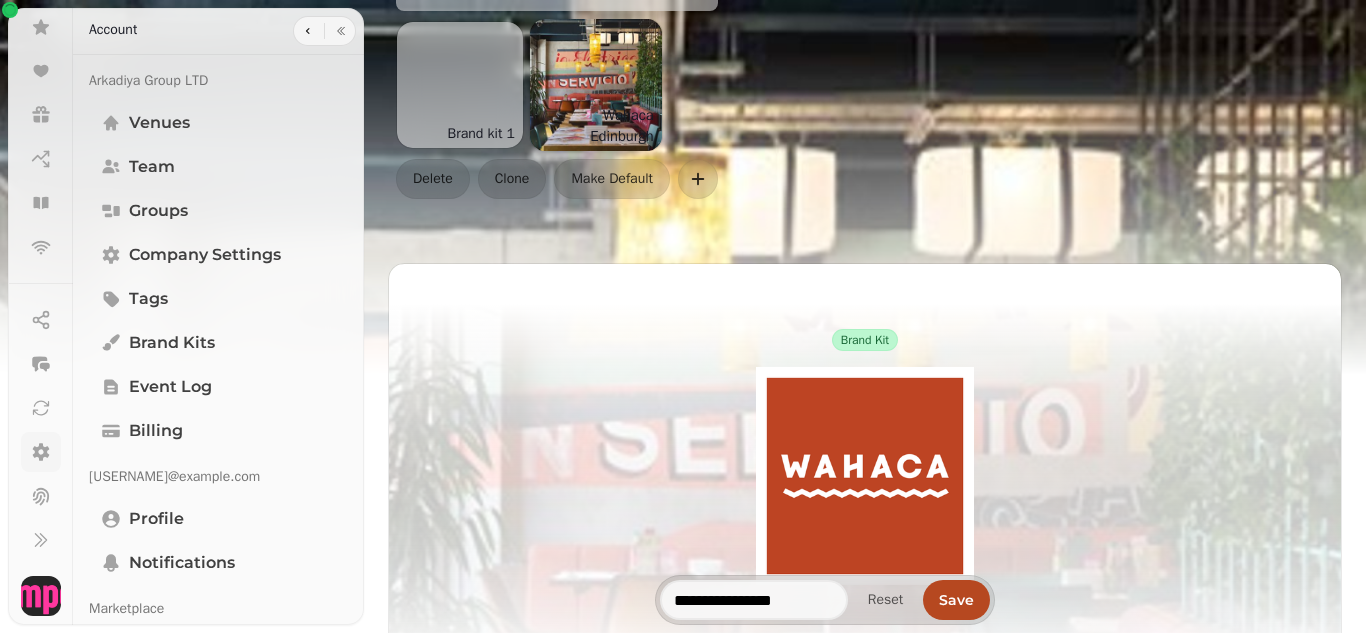 scroll, scrollTop: 0, scrollLeft: 0, axis: both 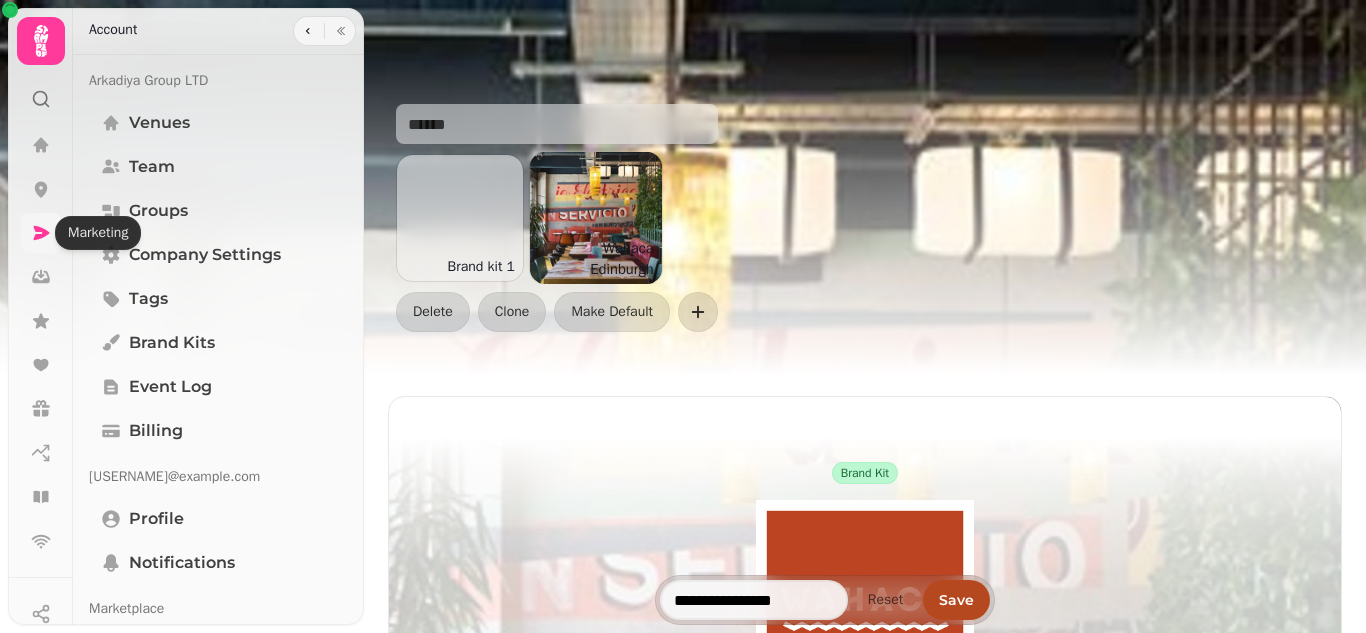 click 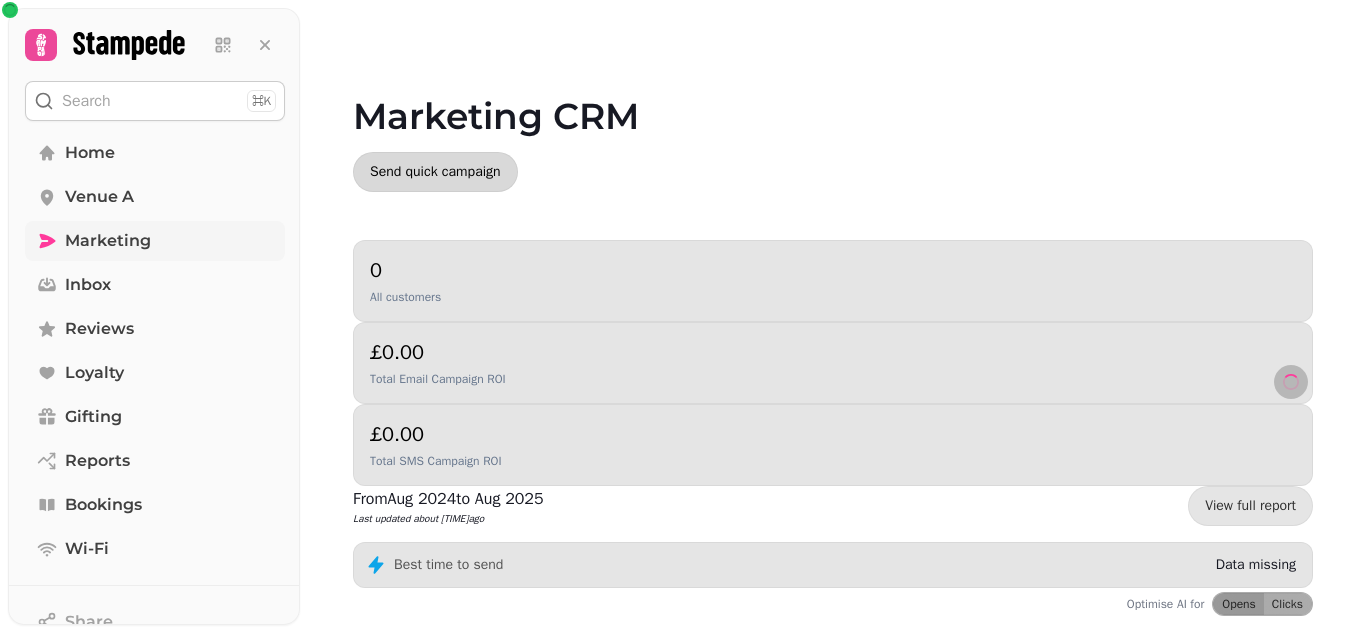 click on "Send quick campaign" at bounding box center (435, 172) 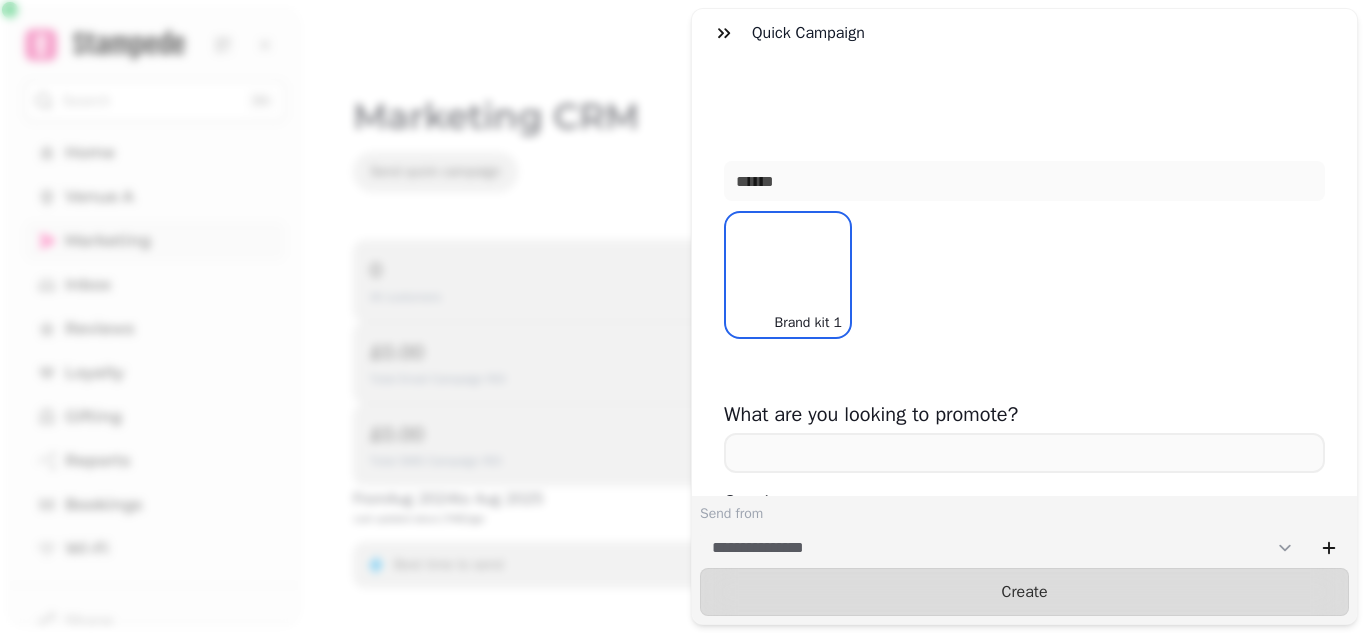 click on "**********" at bounding box center [683, 332] 